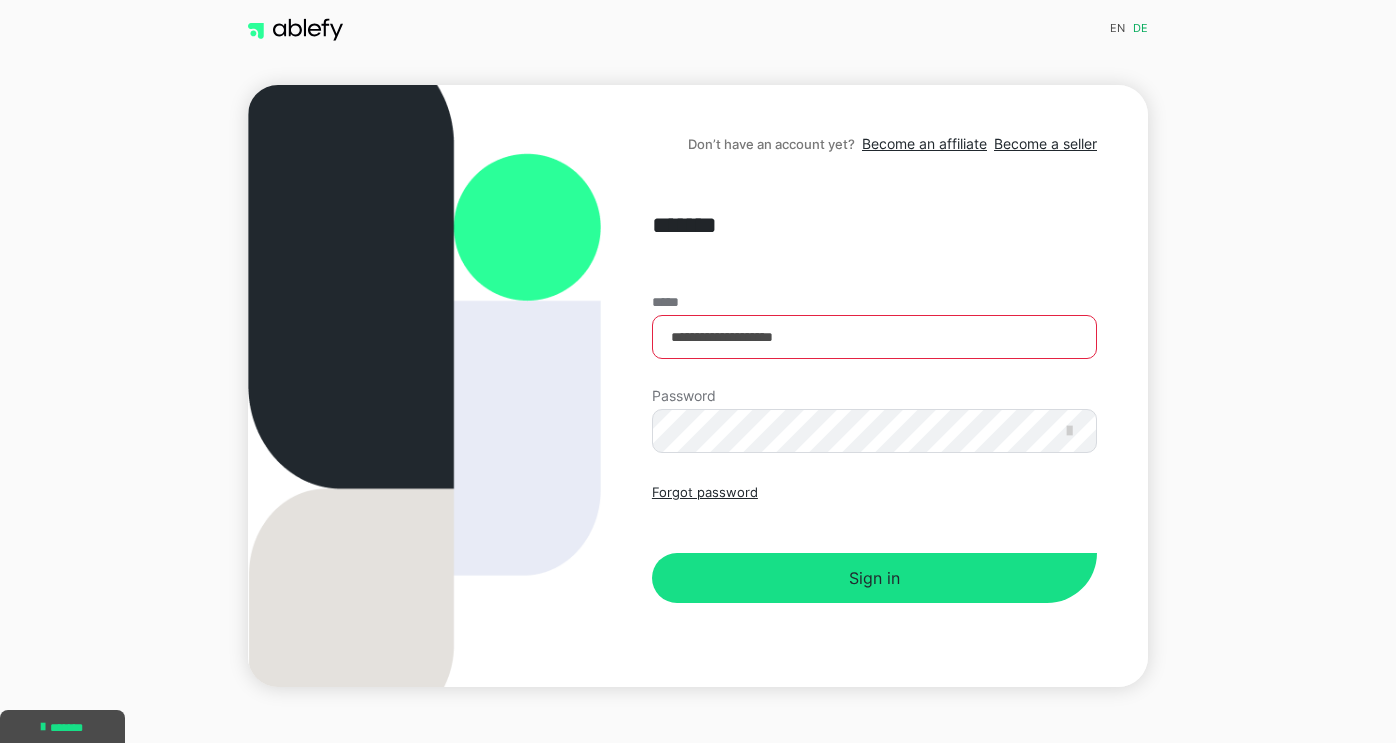 scroll, scrollTop: 0, scrollLeft: 0, axis: both 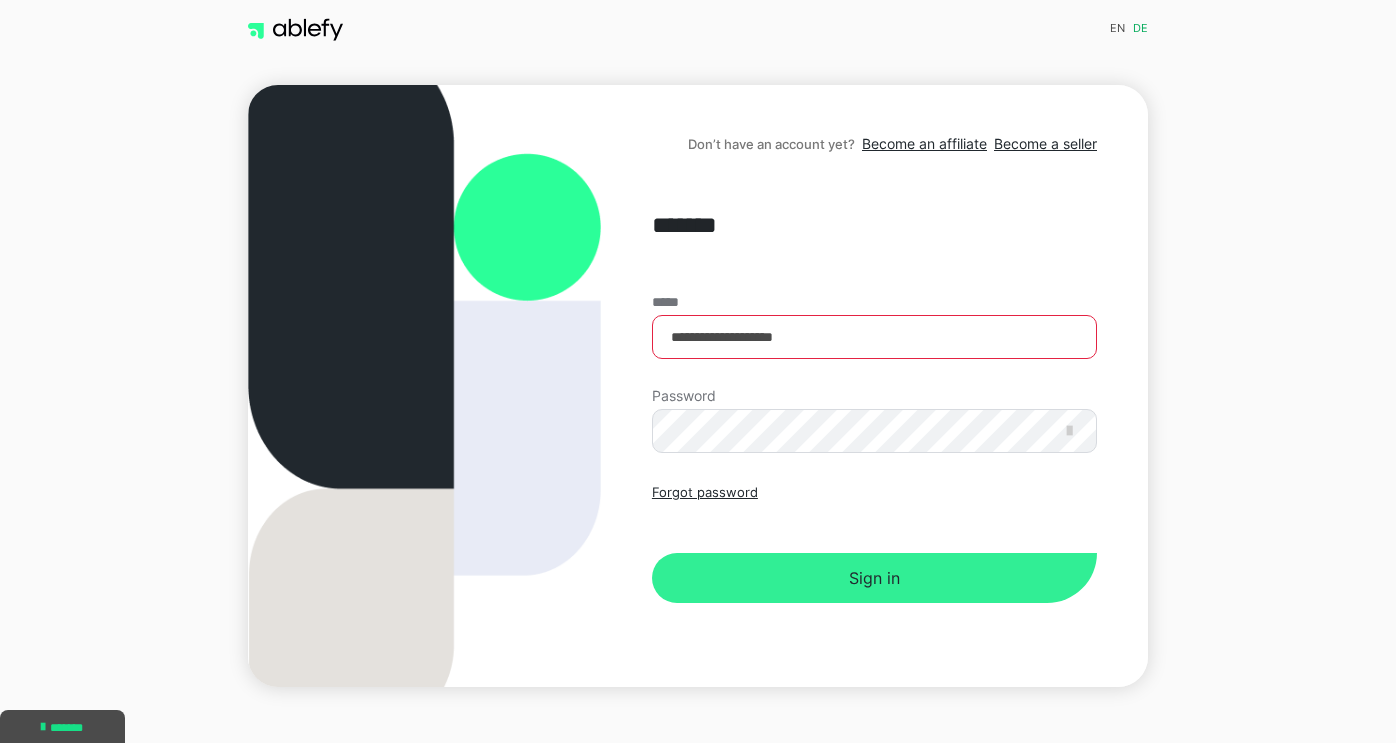 click on "Sign in" at bounding box center (874, 578) 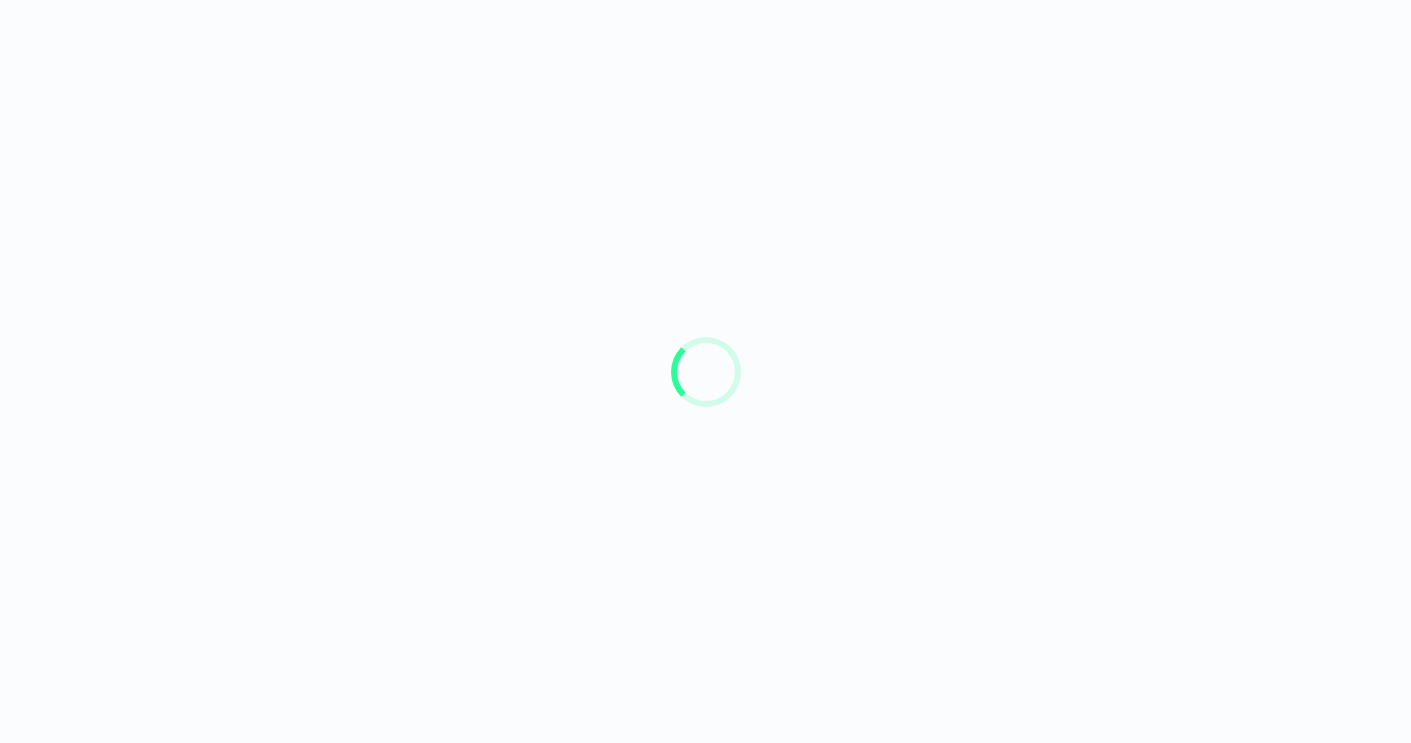 scroll, scrollTop: 0, scrollLeft: 0, axis: both 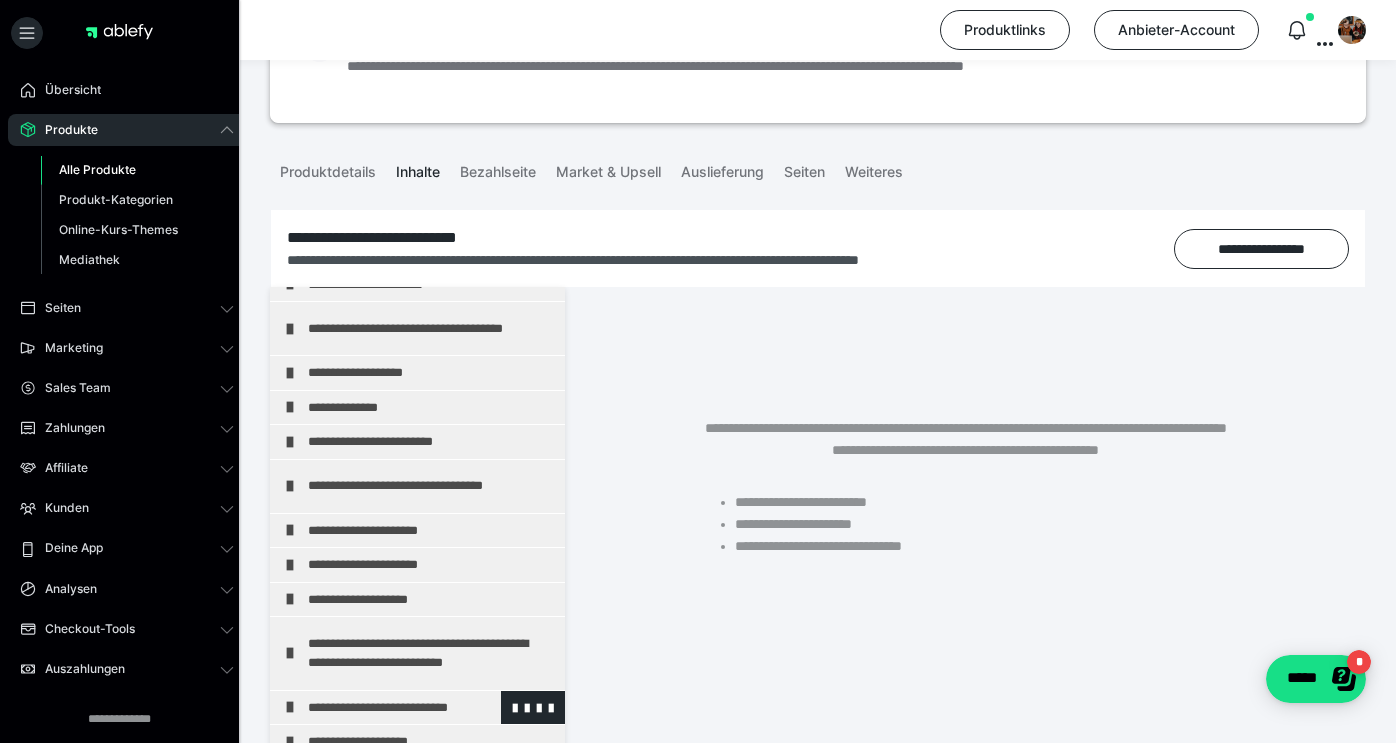 click at bounding box center (290, 707) 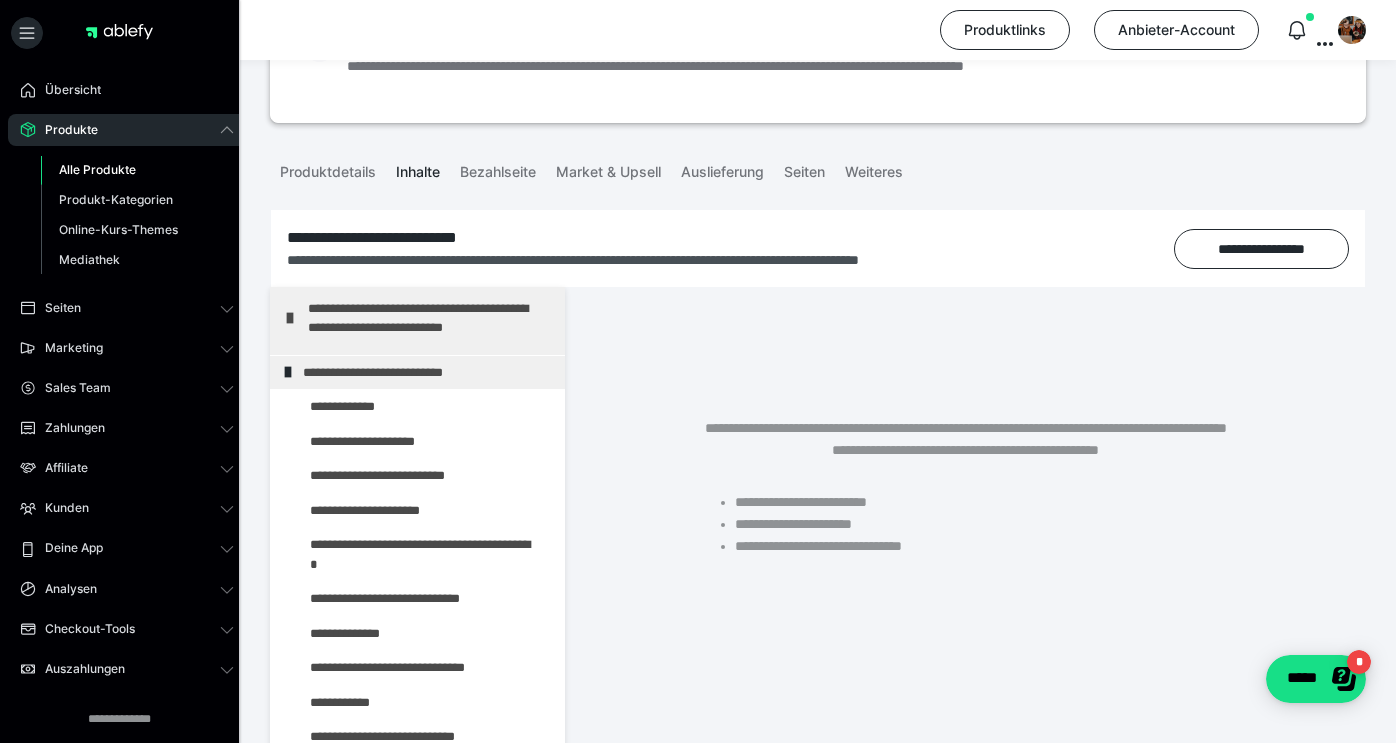 scroll, scrollTop: 507, scrollLeft: 0, axis: vertical 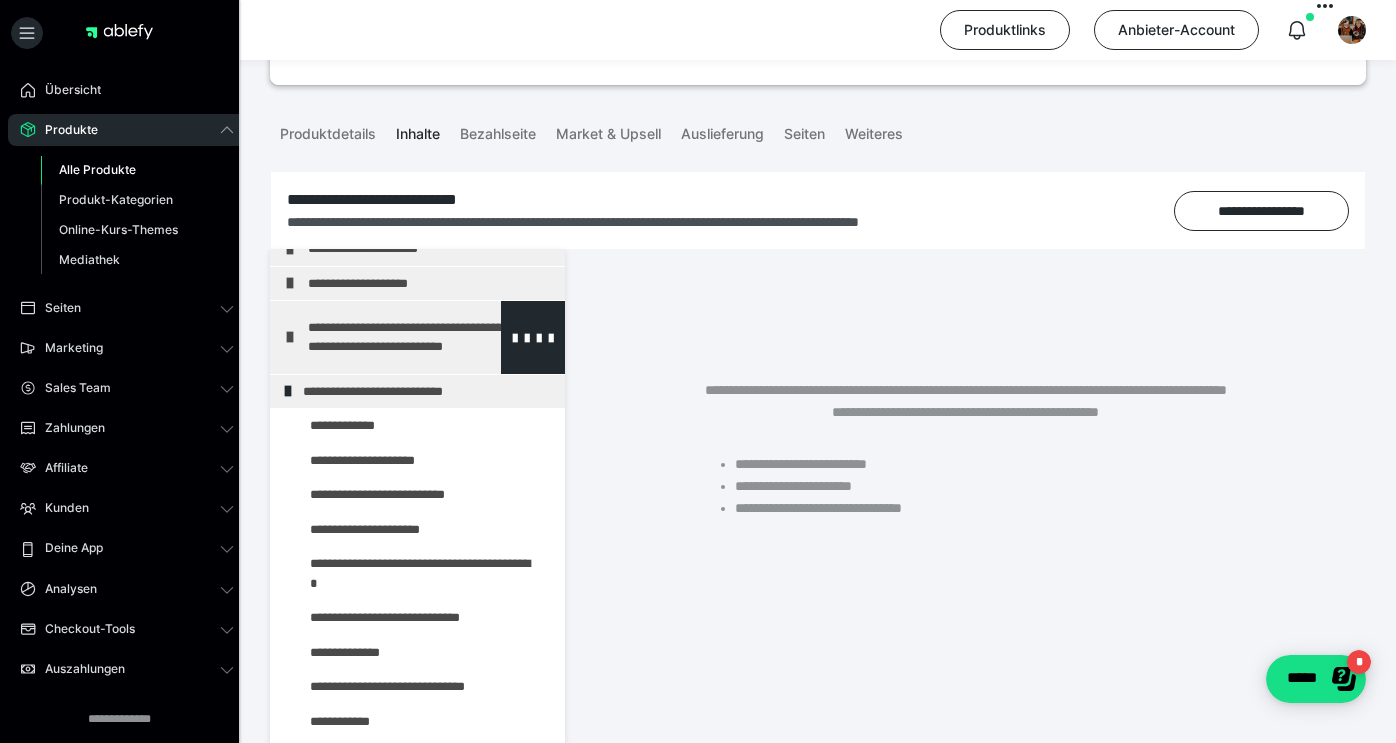 click on "**********" at bounding box center [423, 337] 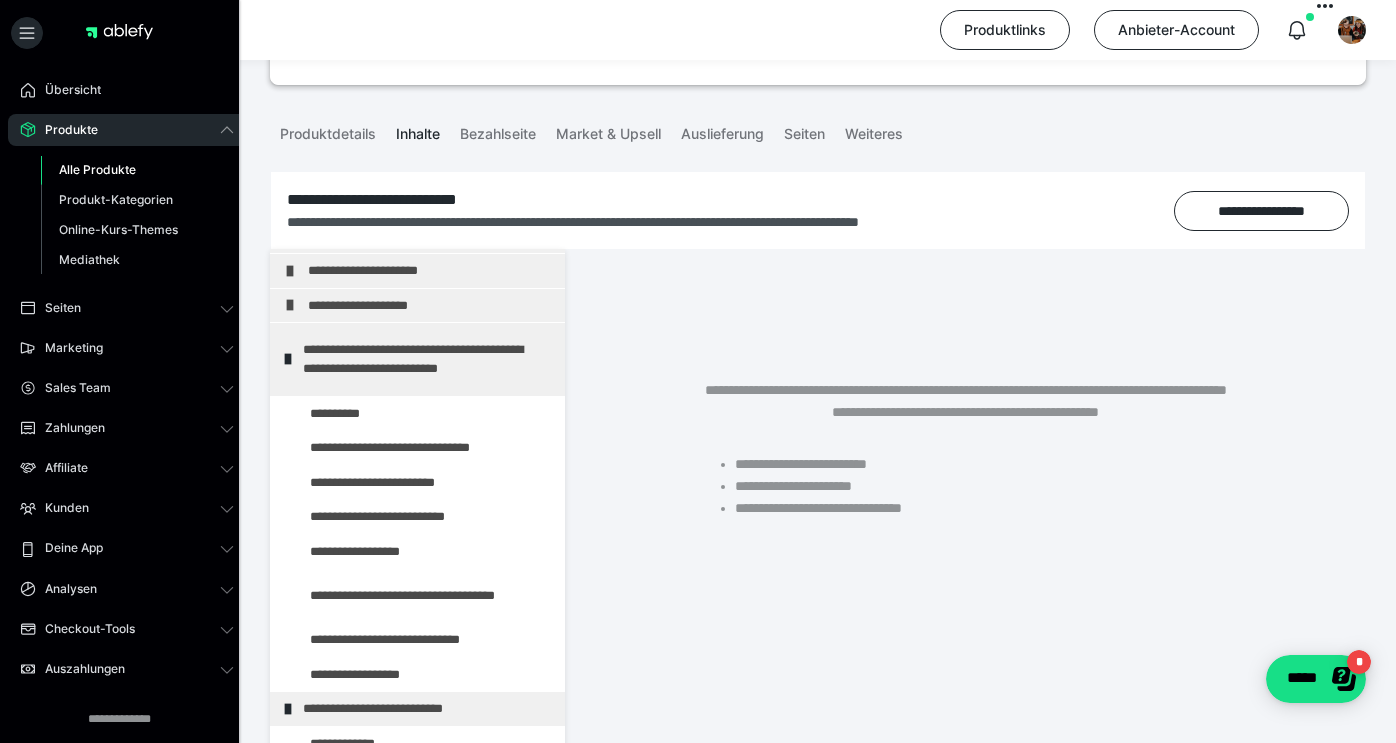 scroll, scrollTop: 350, scrollLeft: 0, axis: vertical 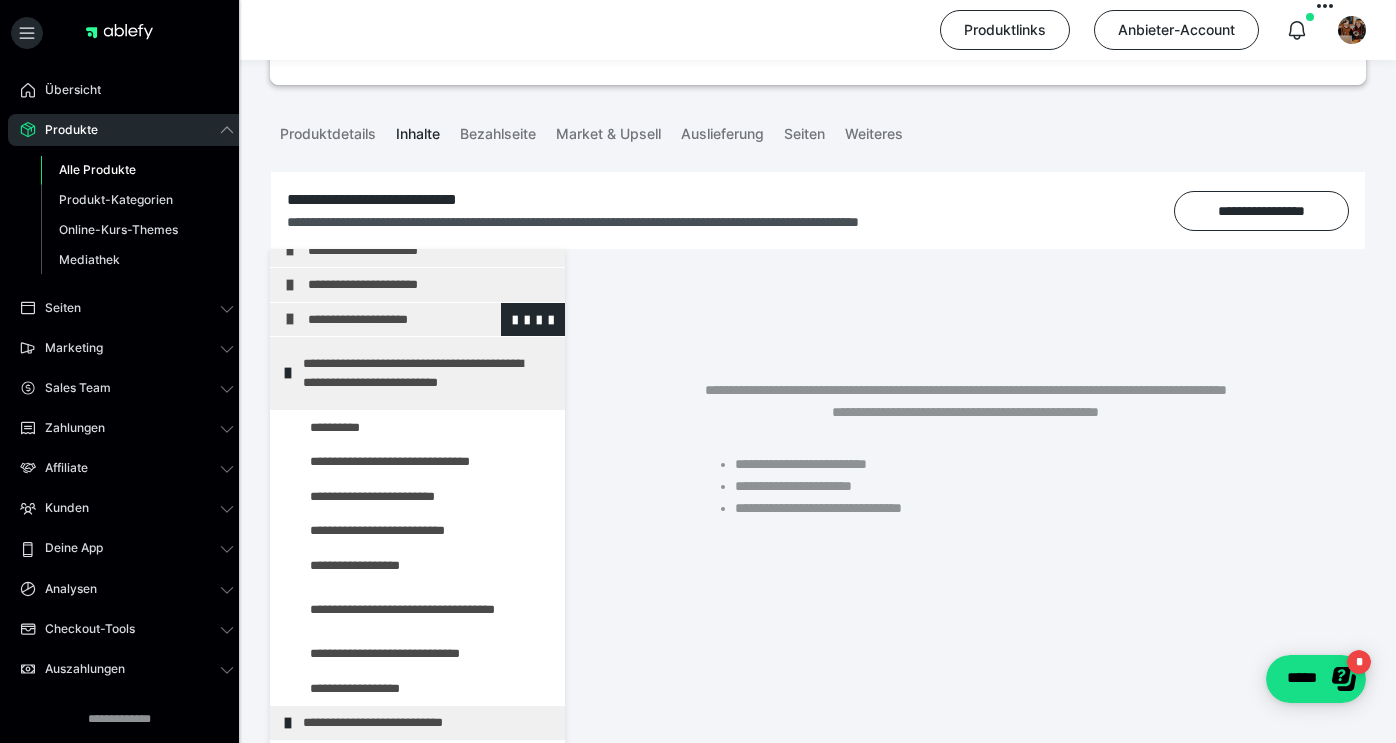 click at bounding box center (290, 319) 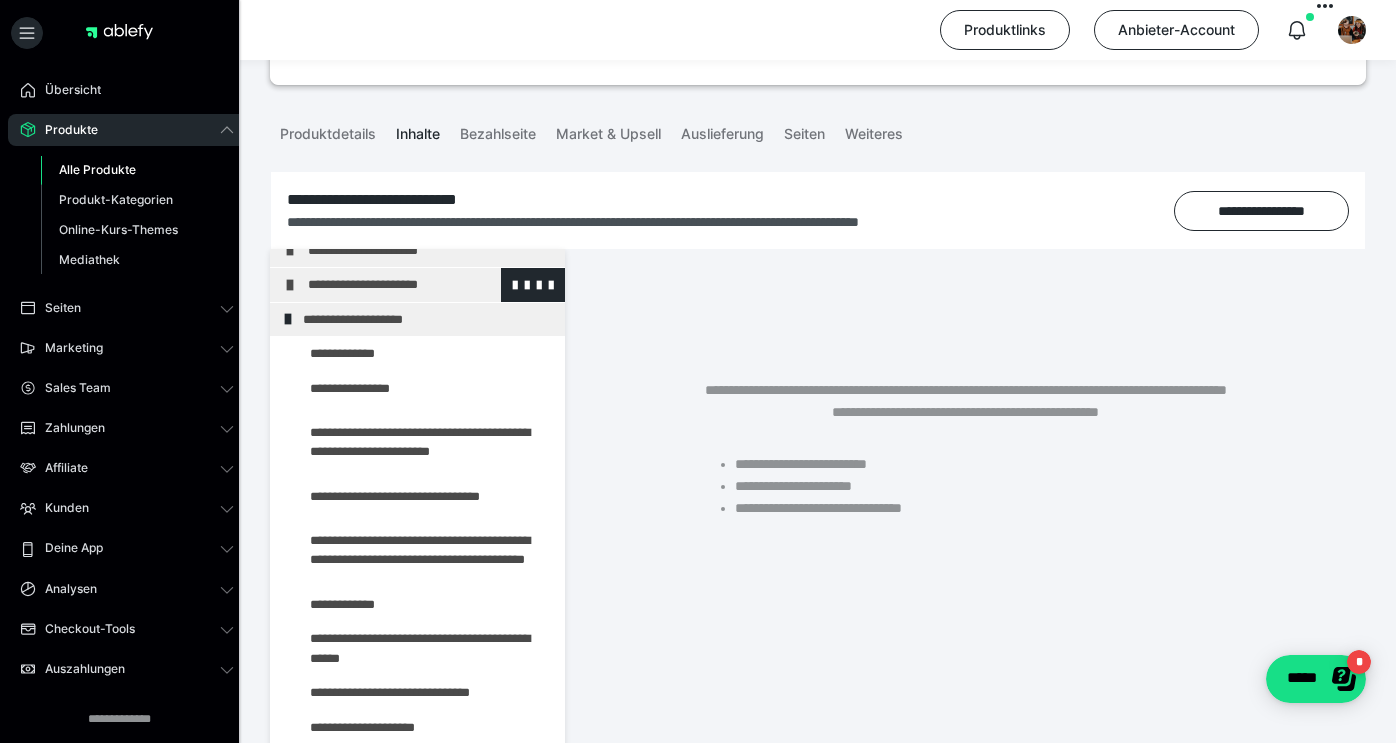 click at bounding box center [290, 285] 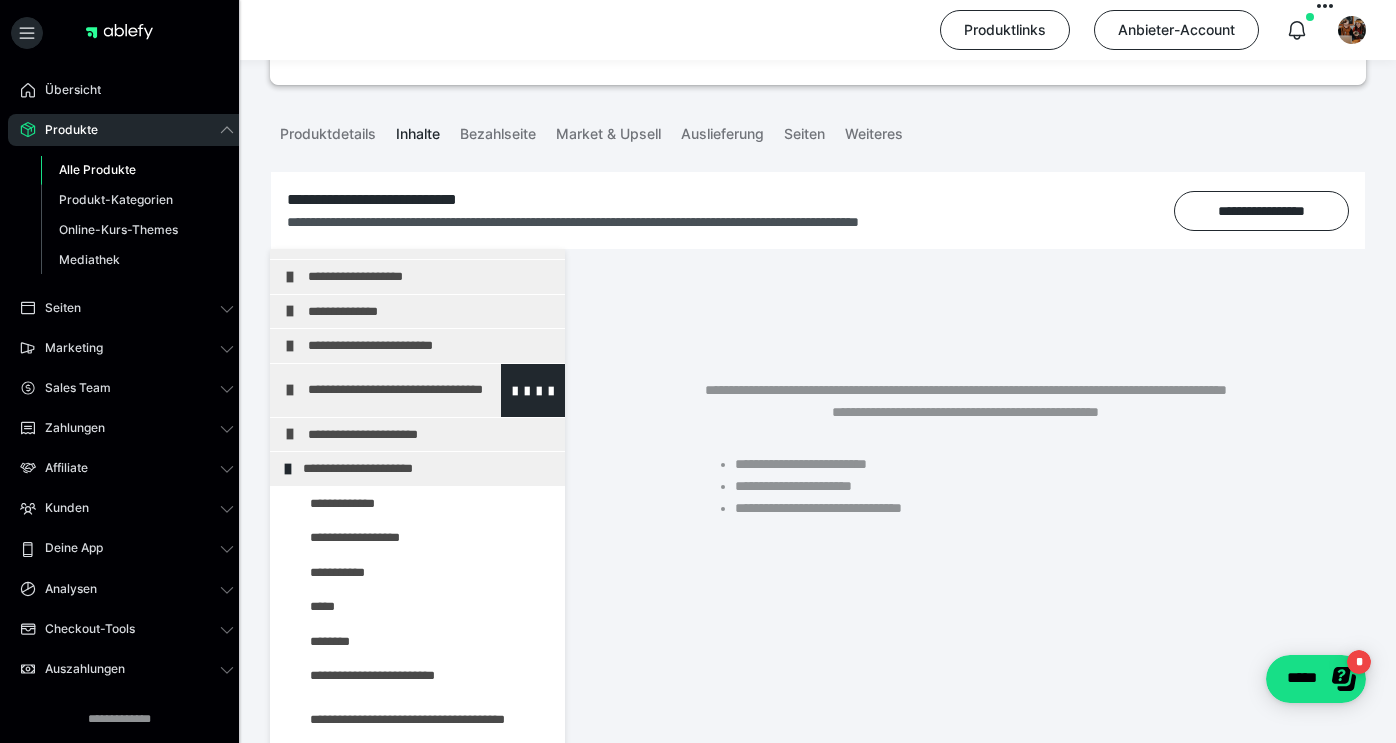 scroll, scrollTop: 167, scrollLeft: 0, axis: vertical 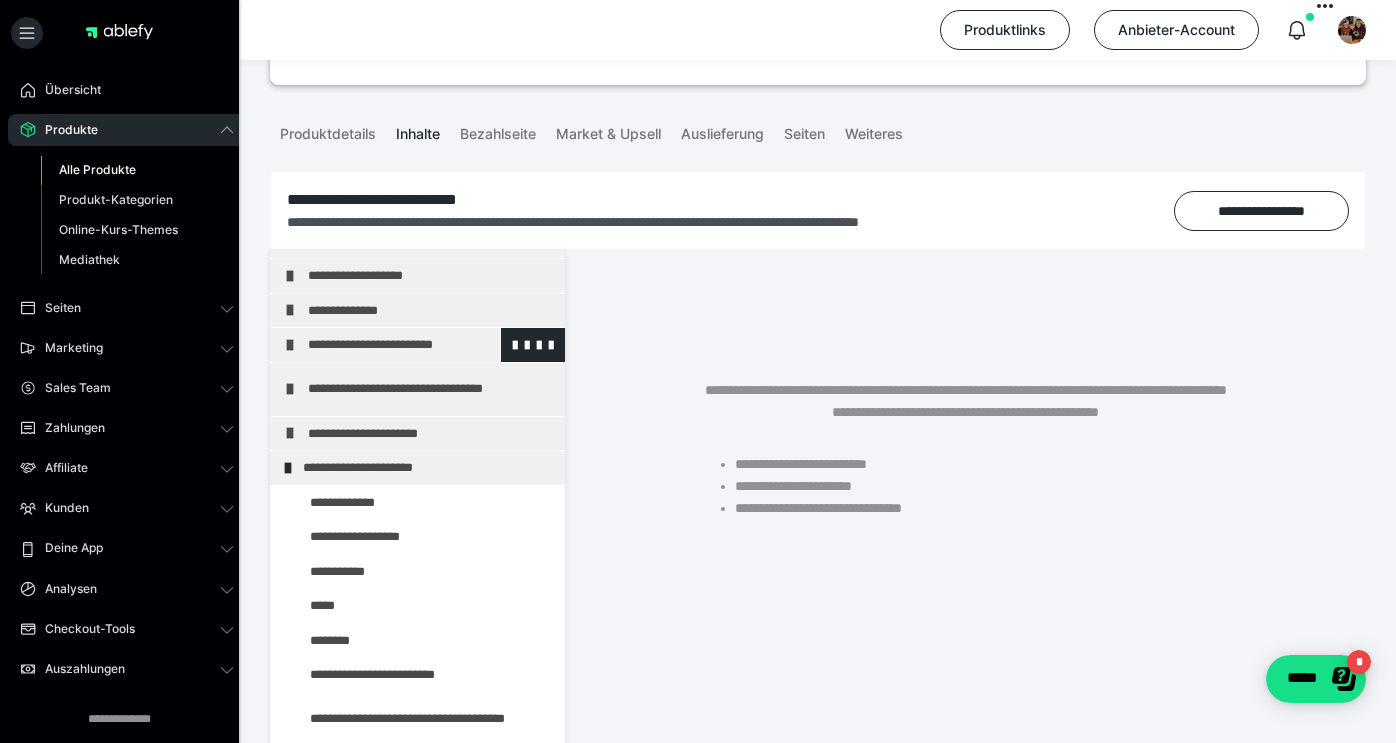 click at bounding box center [290, 345] 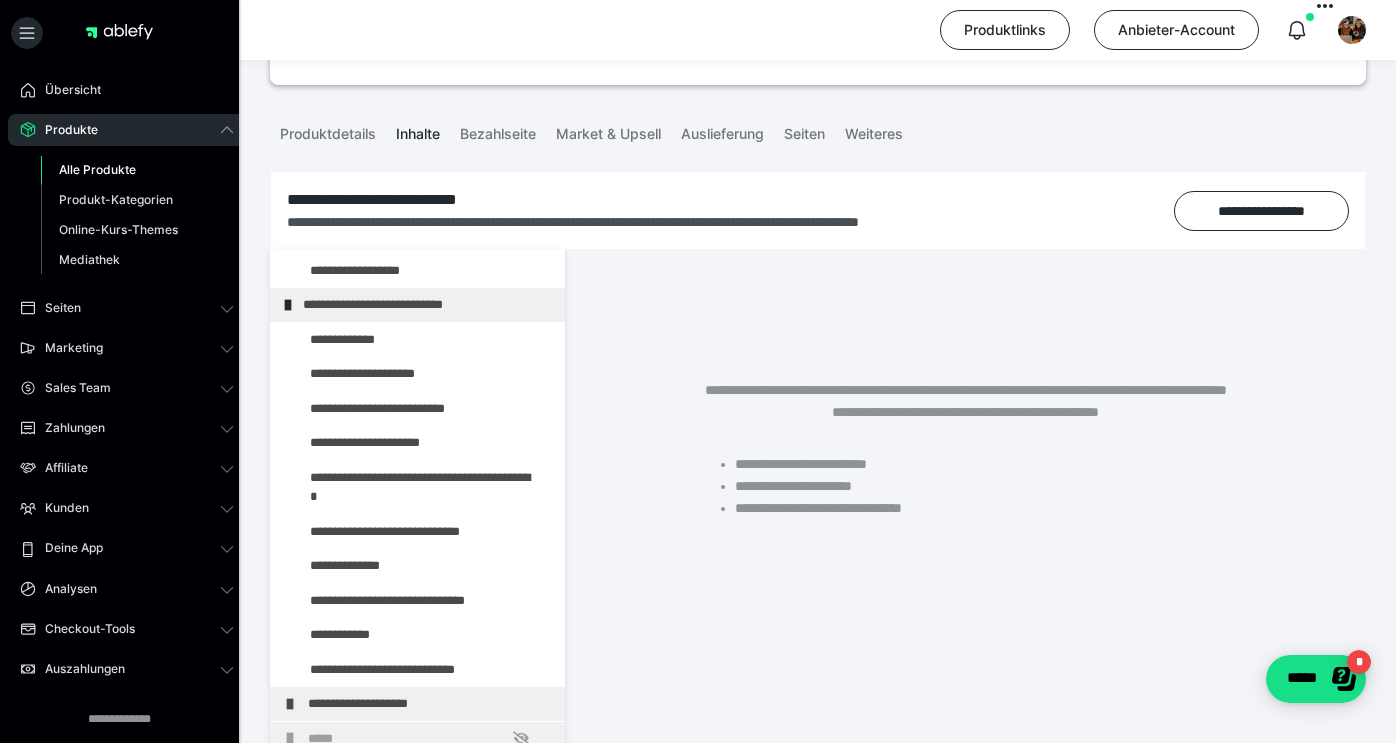 scroll, scrollTop: 2450, scrollLeft: 0, axis: vertical 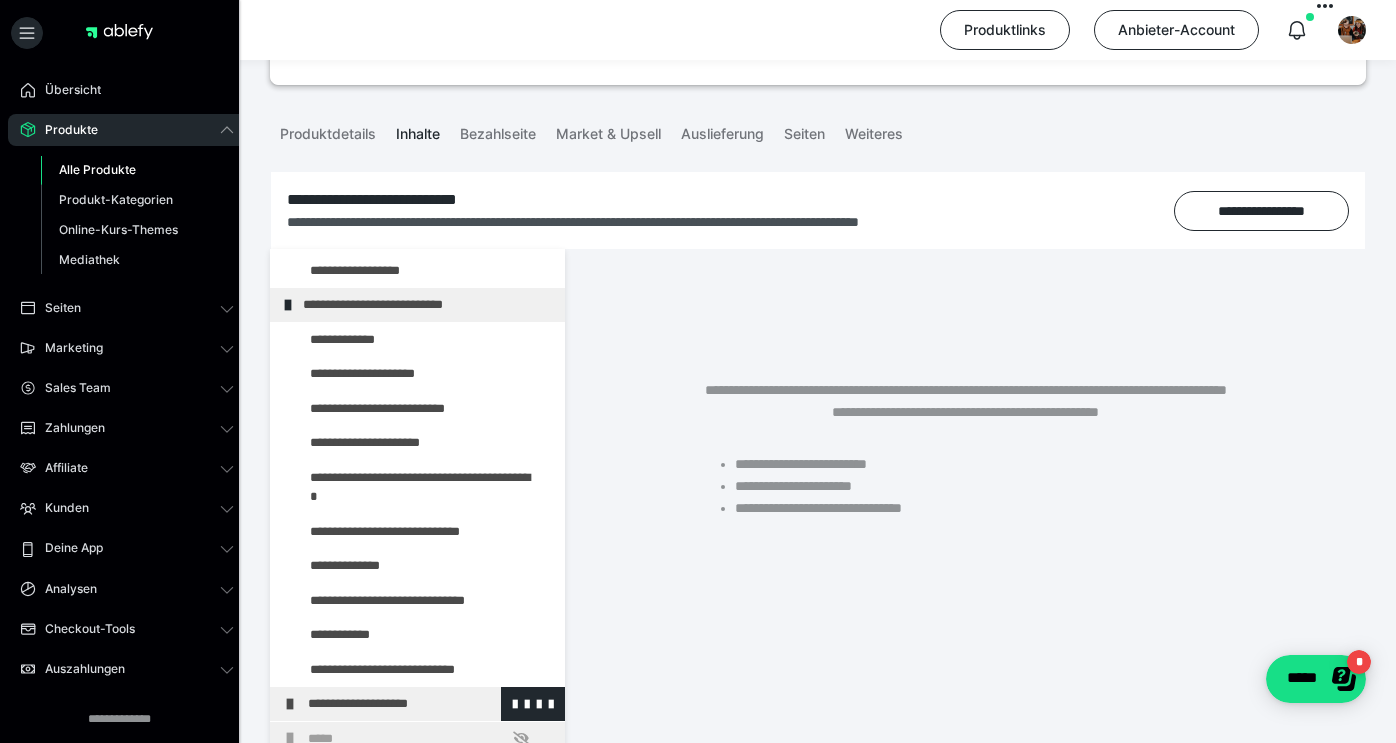 click on "**********" at bounding box center [423, 704] 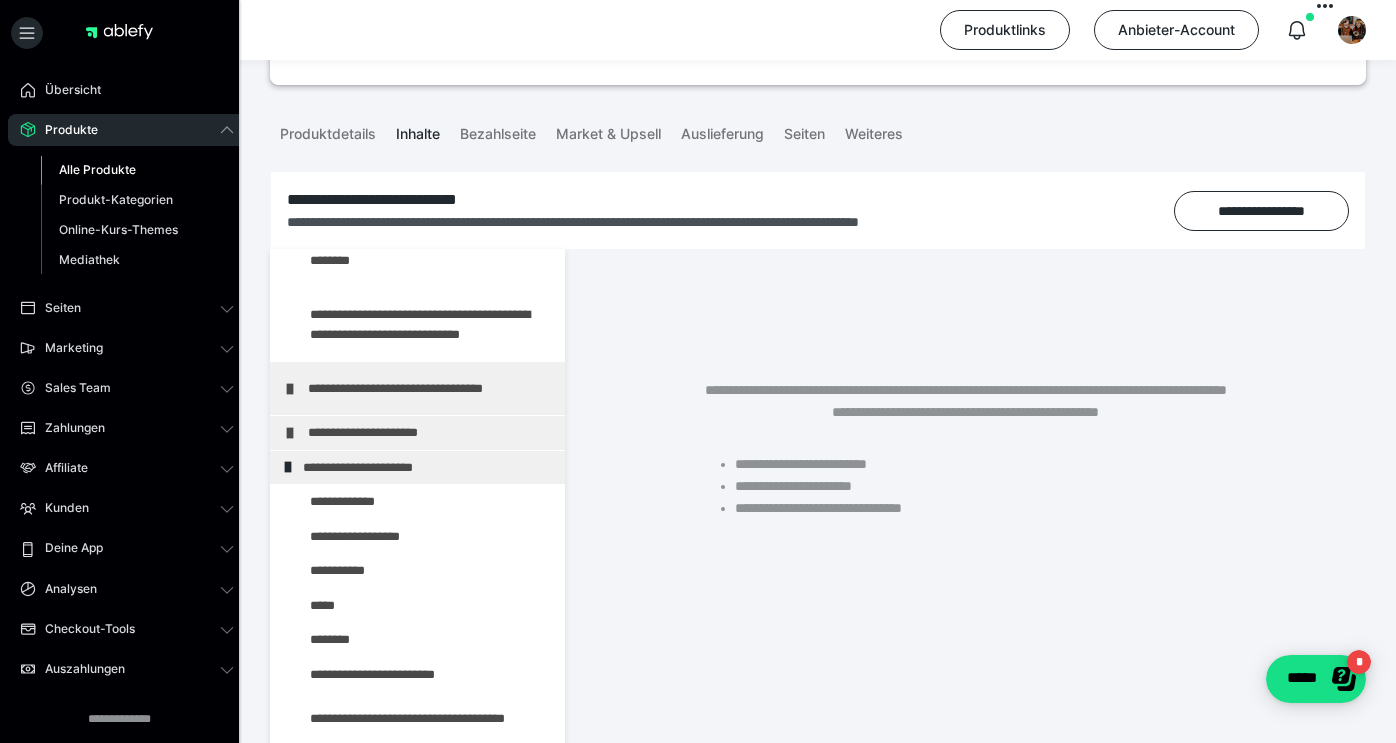 scroll, scrollTop: 647, scrollLeft: 0, axis: vertical 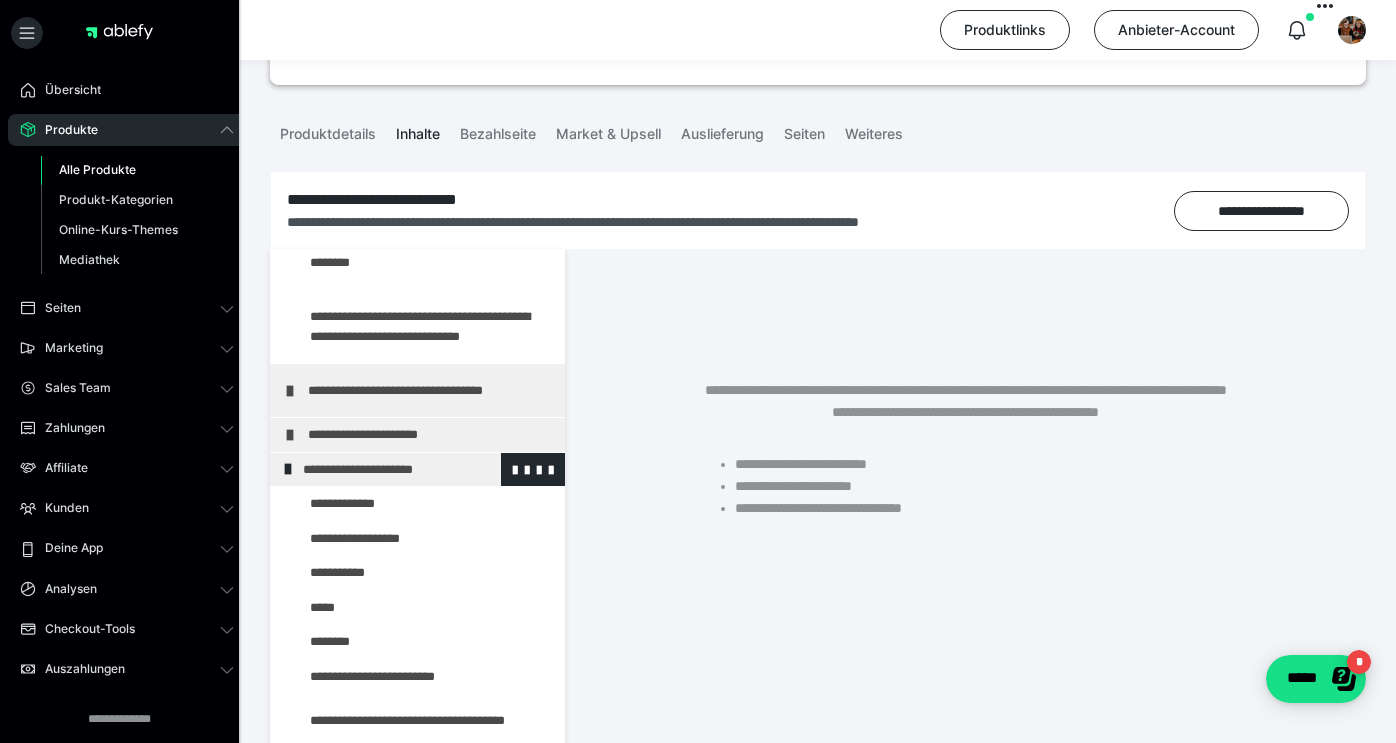 click at bounding box center (288, 469) 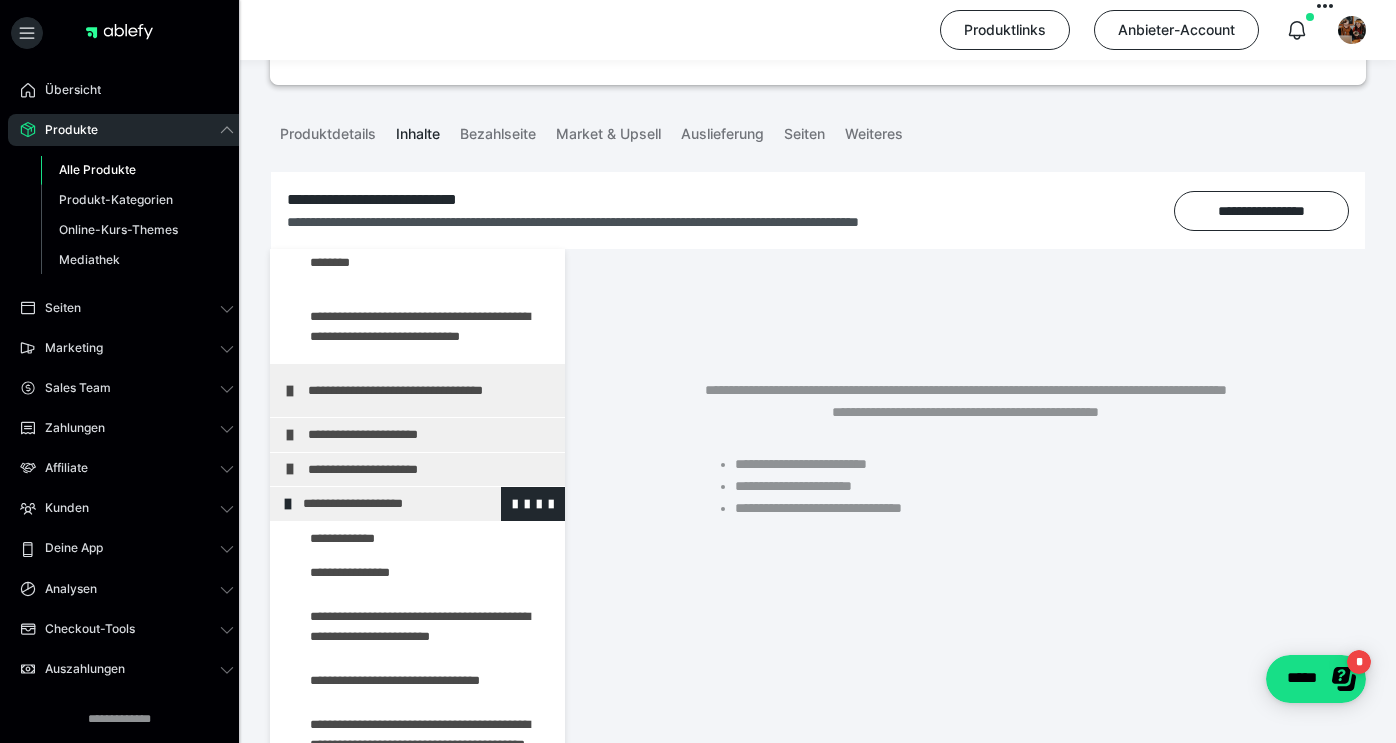 click at bounding box center [288, 504] 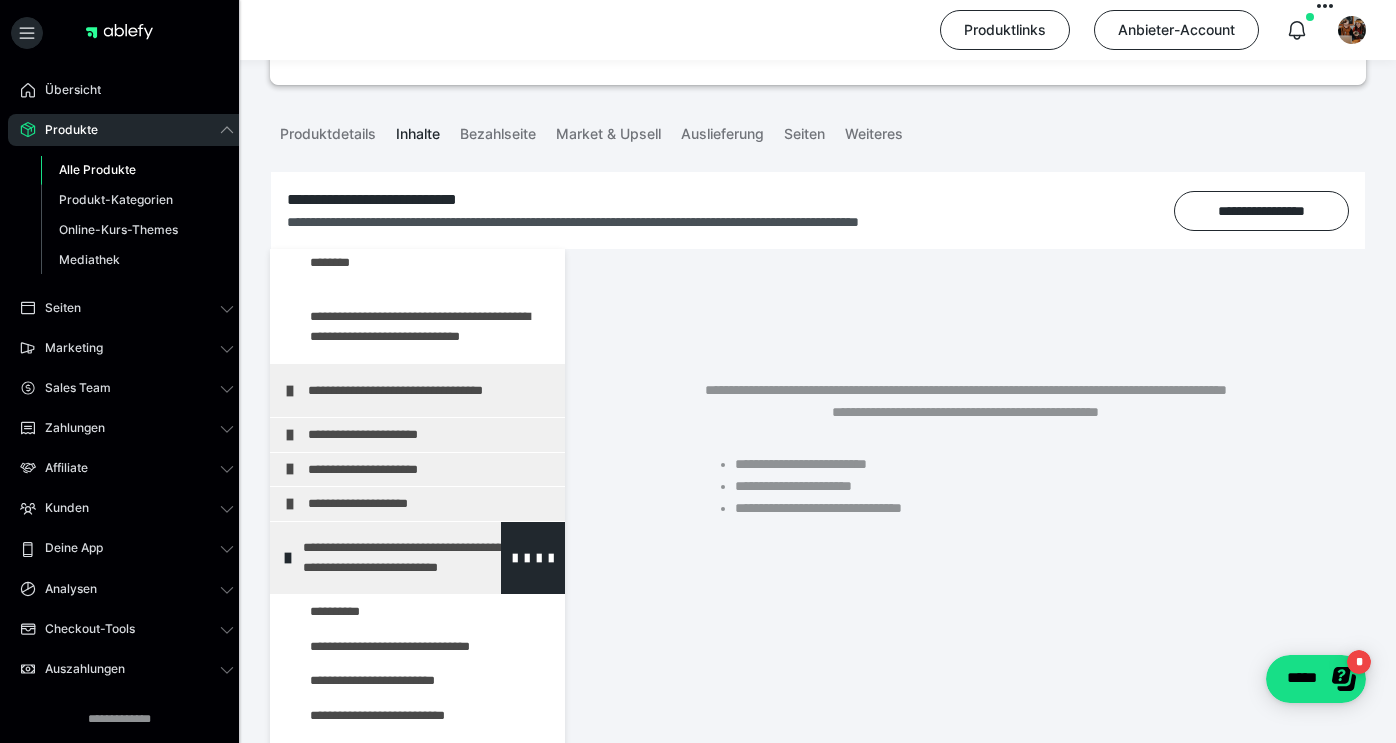 click at bounding box center [288, 558] 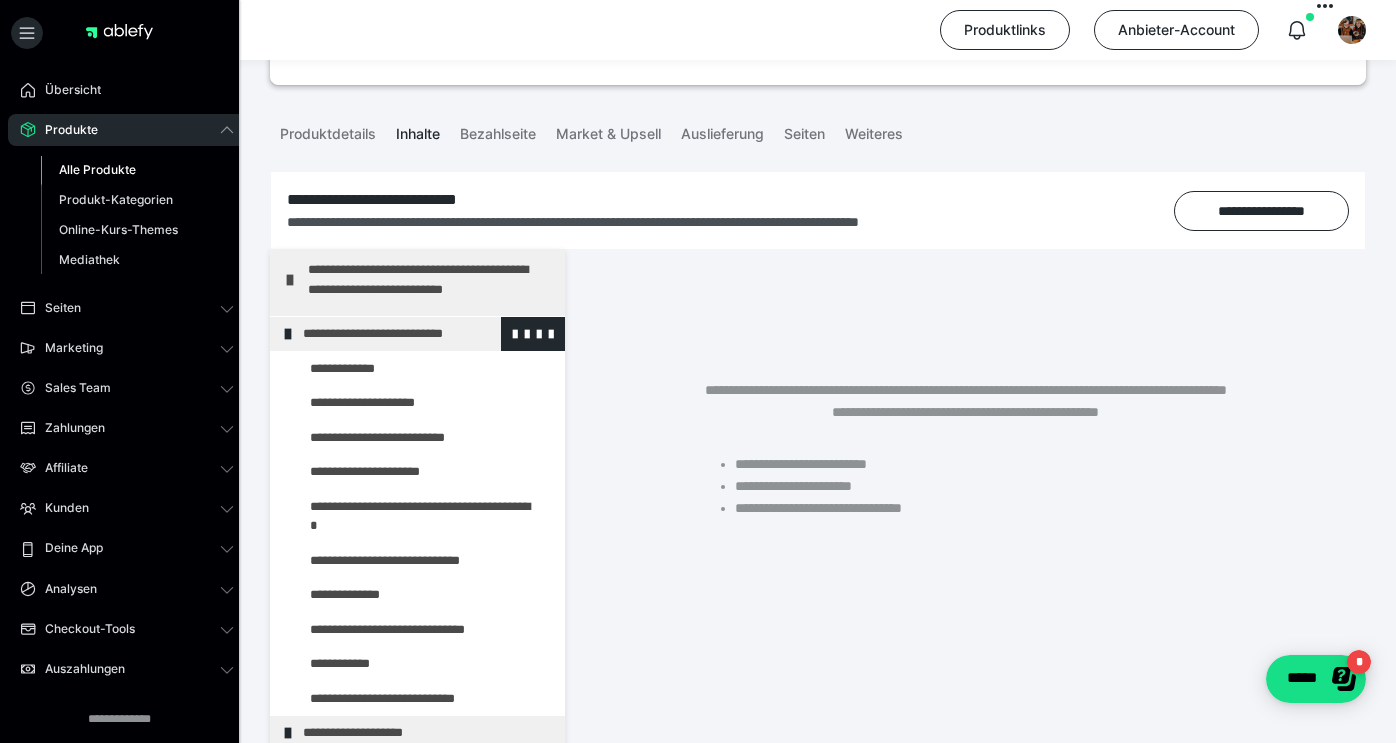 scroll, scrollTop: 928, scrollLeft: 0, axis: vertical 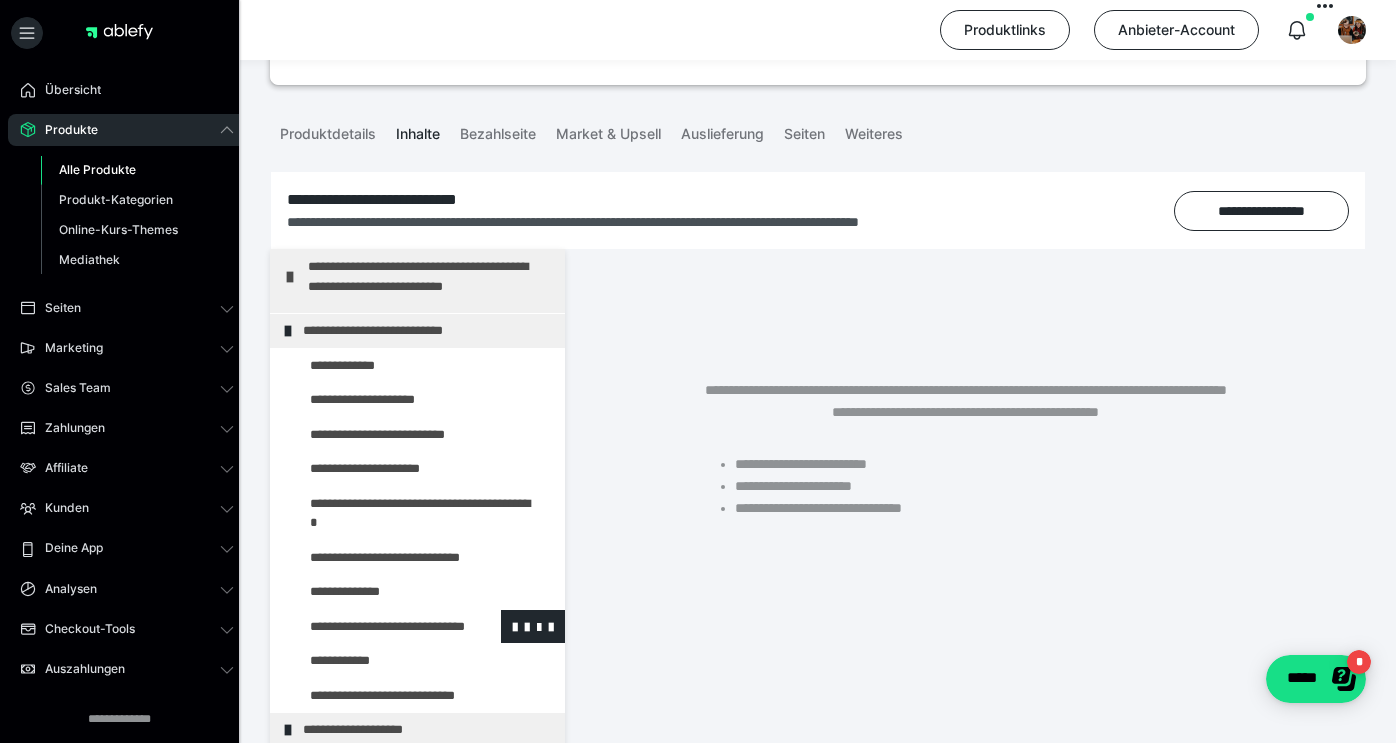 click at bounding box center [375, 627] 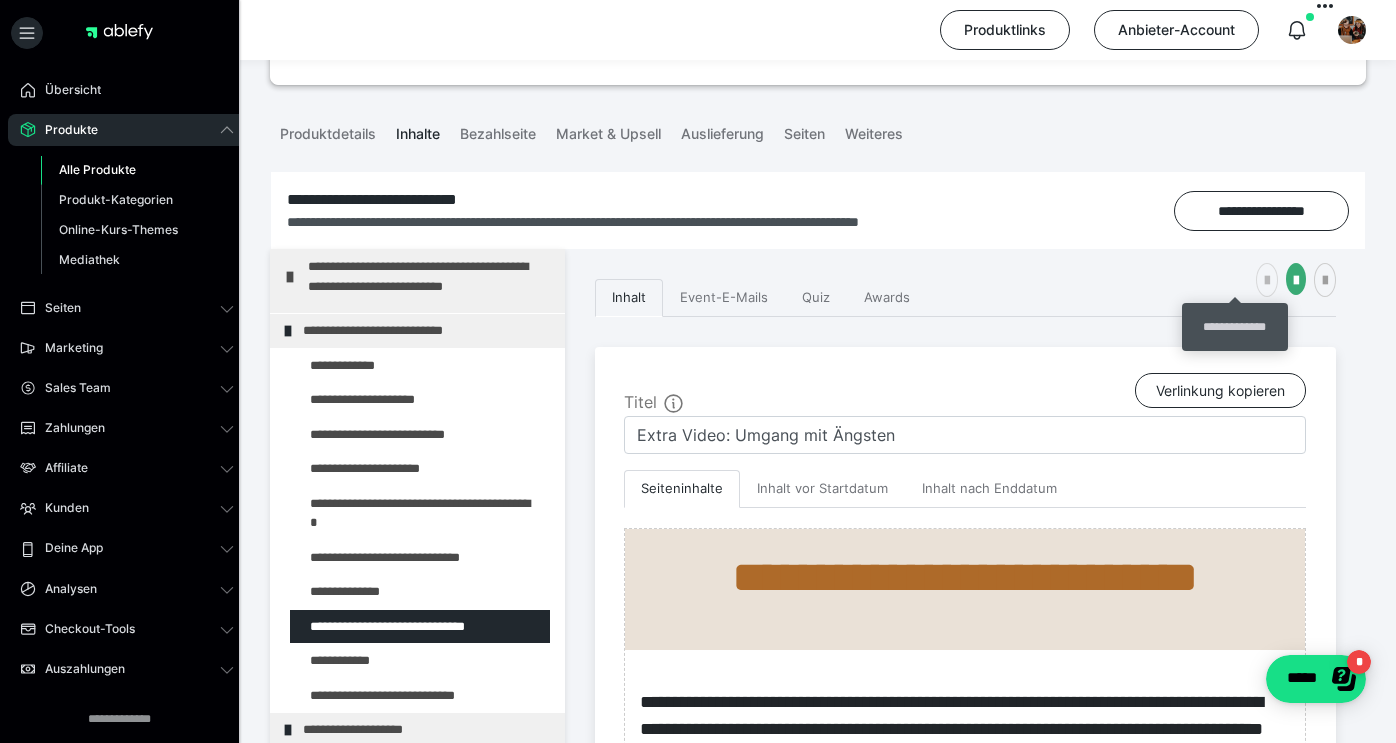 click at bounding box center [1267, 281] 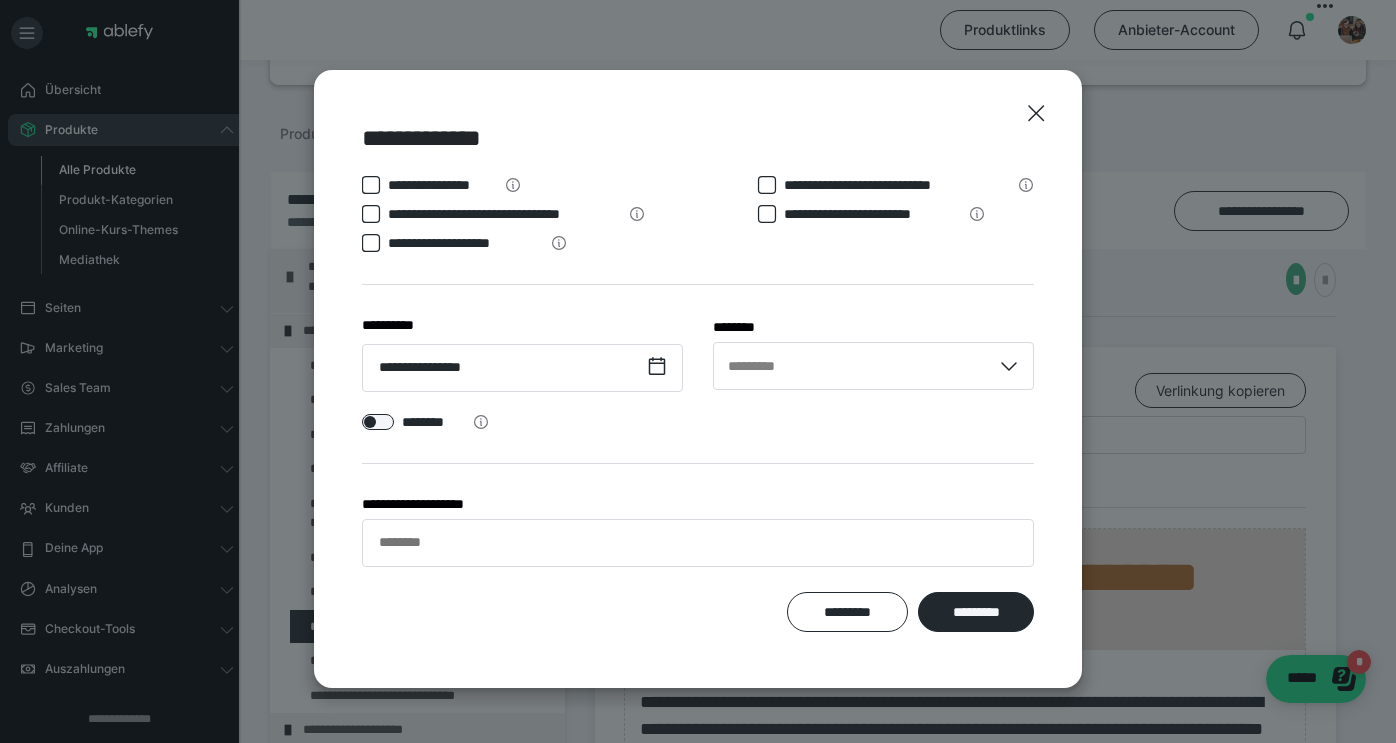 click on "**********" at bounding box center [504, 214] 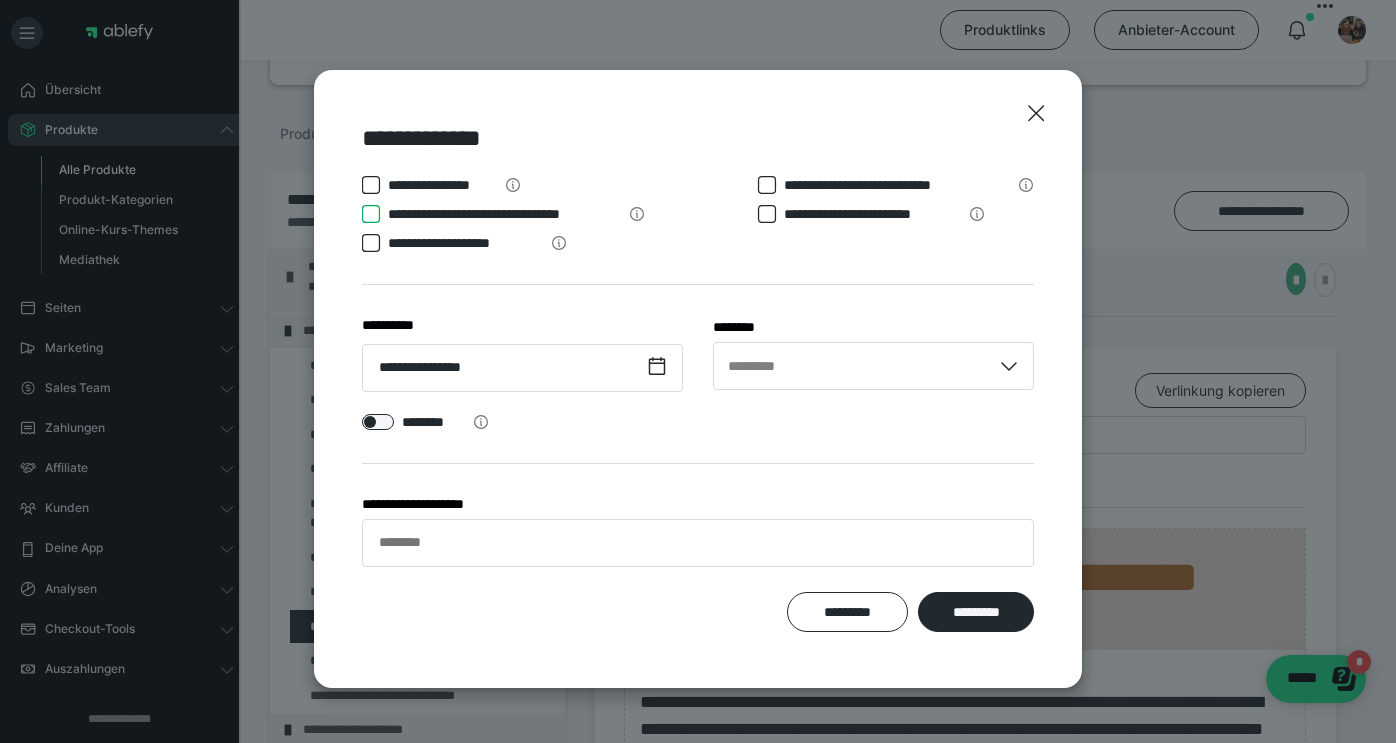click on "**********" at bounding box center [362, 214] 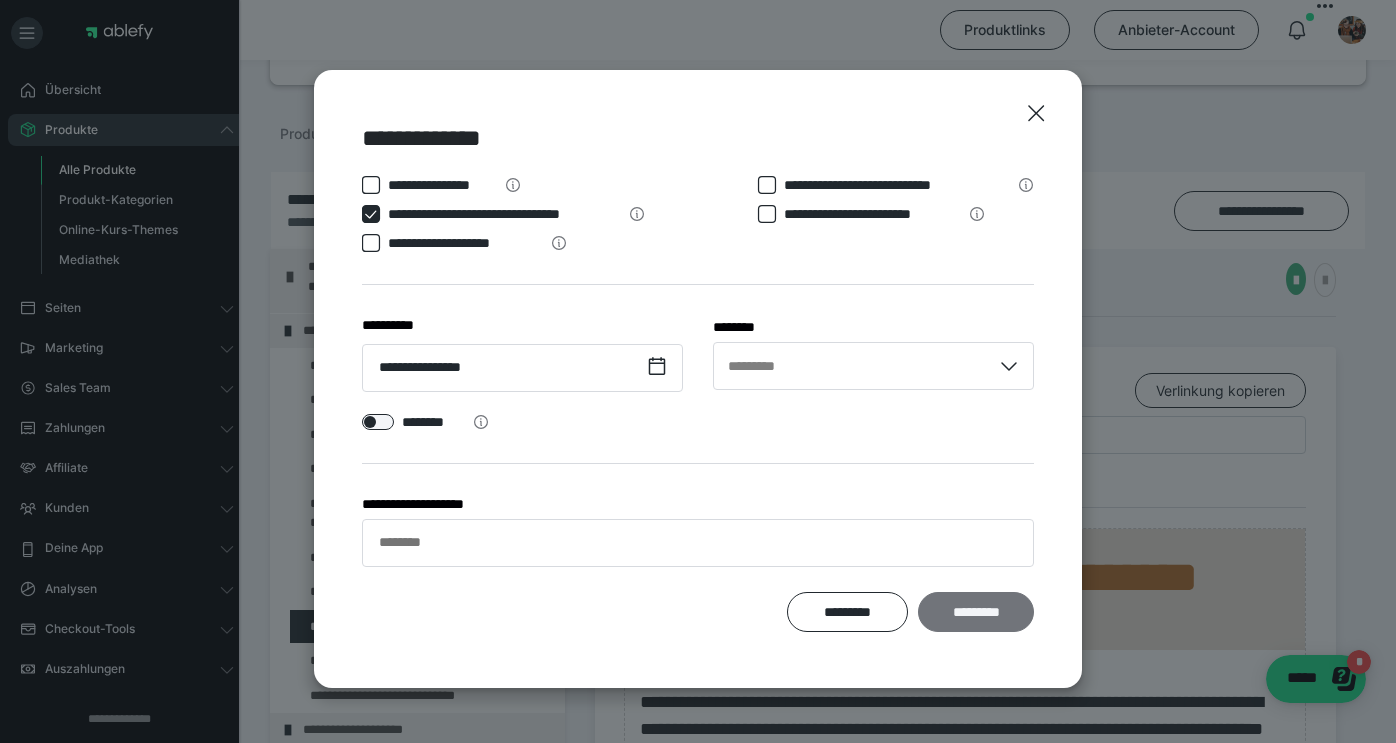 click on "*********" at bounding box center [976, 612] 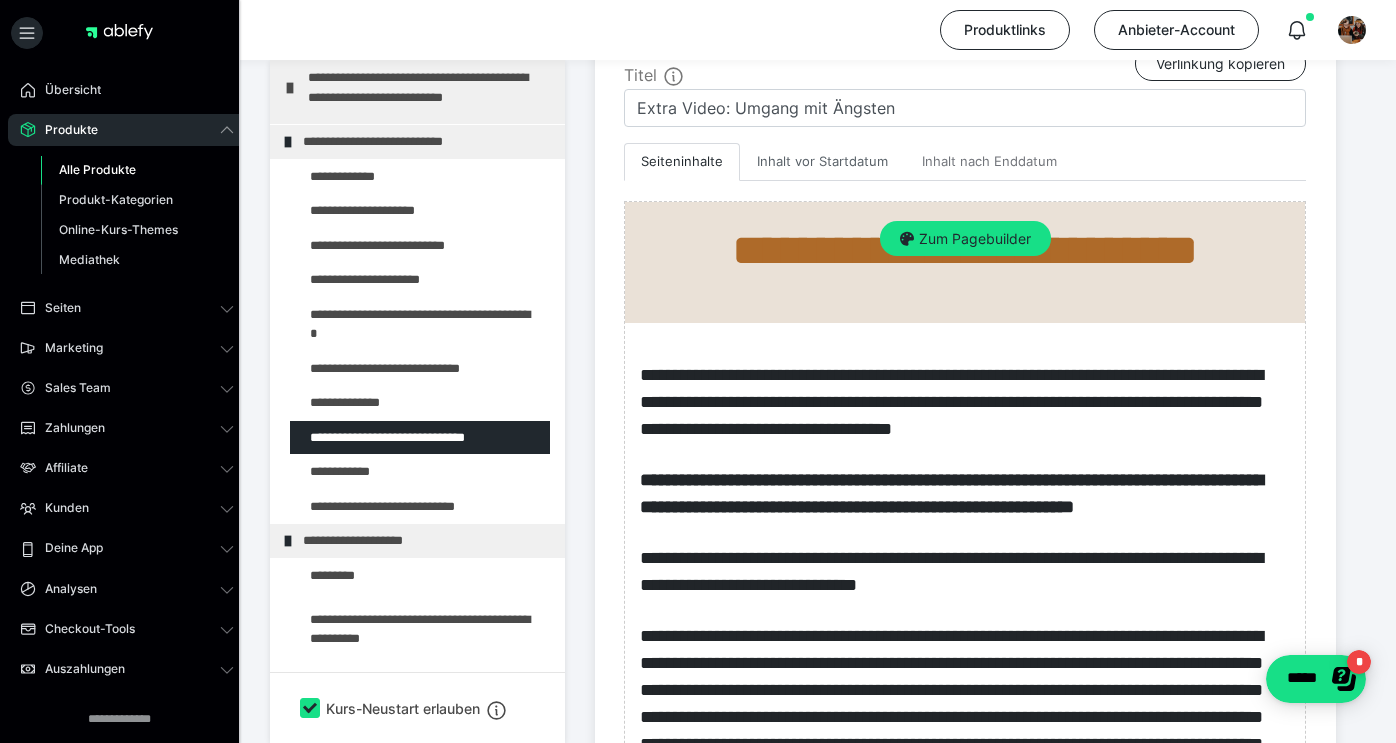 scroll, scrollTop: 489, scrollLeft: 0, axis: vertical 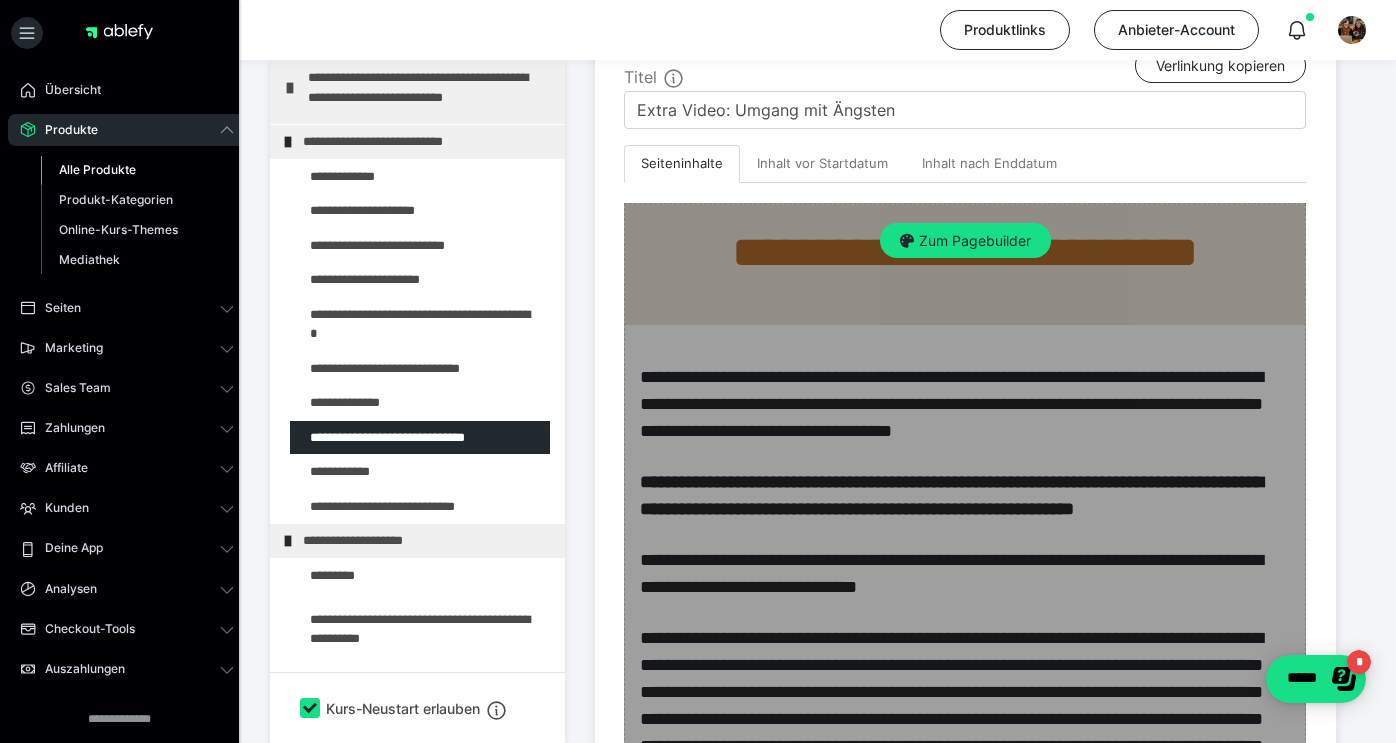 click on "Zum Pagebuilder" at bounding box center (965, 1296) 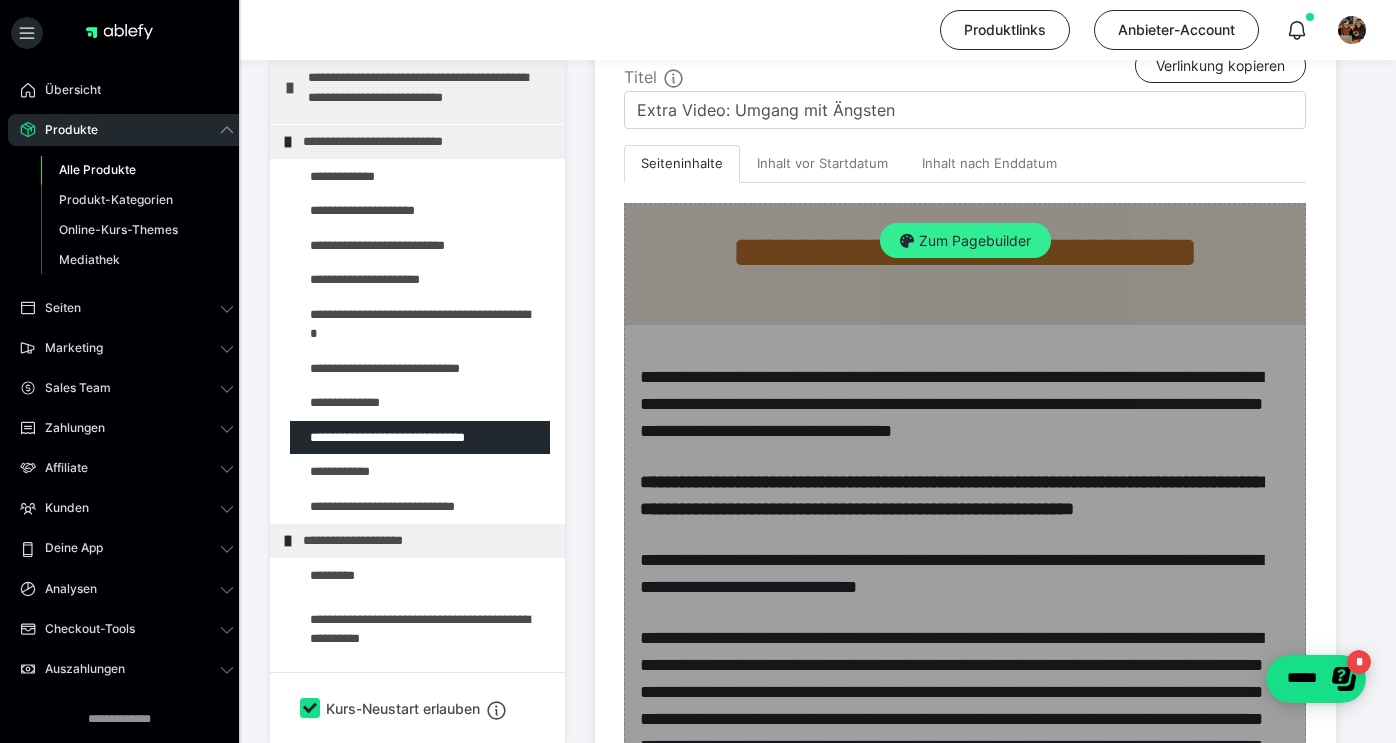 click on "Zum Pagebuilder" at bounding box center [965, 241] 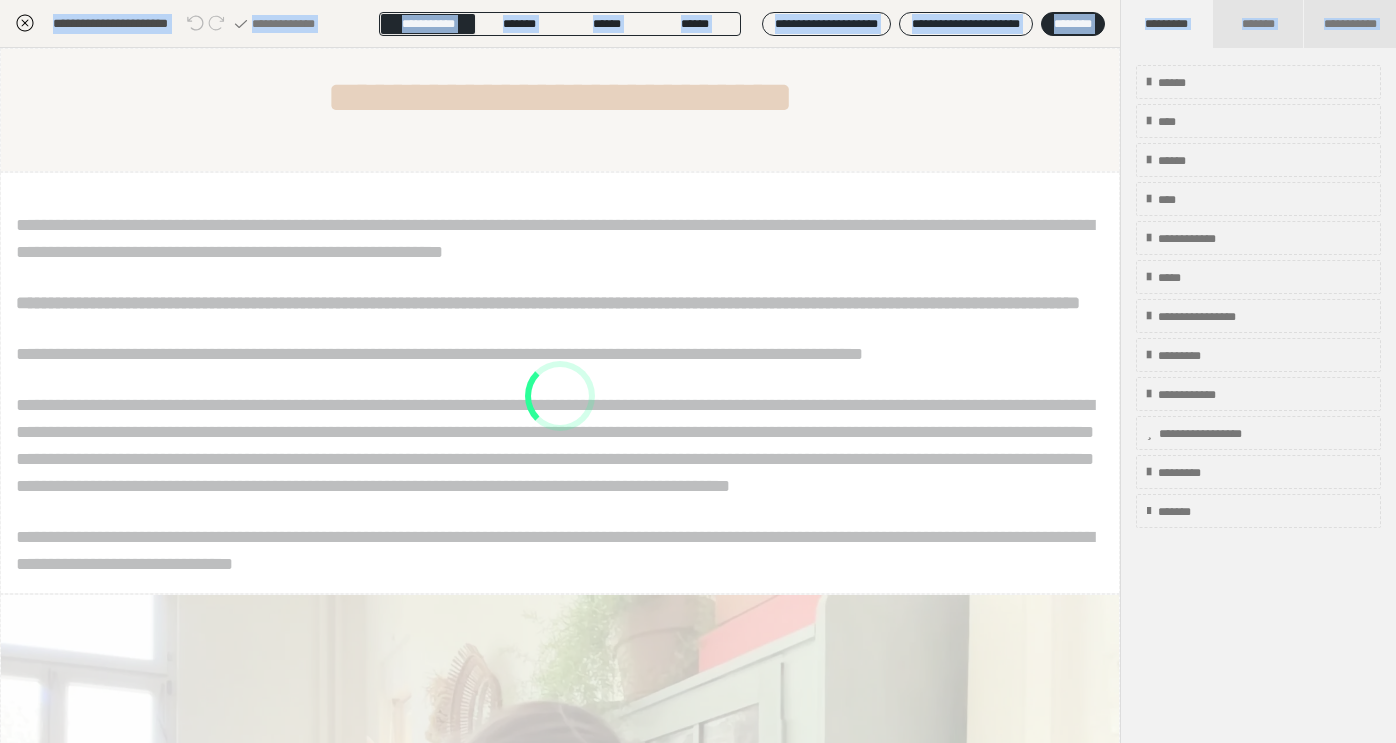 scroll, scrollTop: 353, scrollLeft: 0, axis: vertical 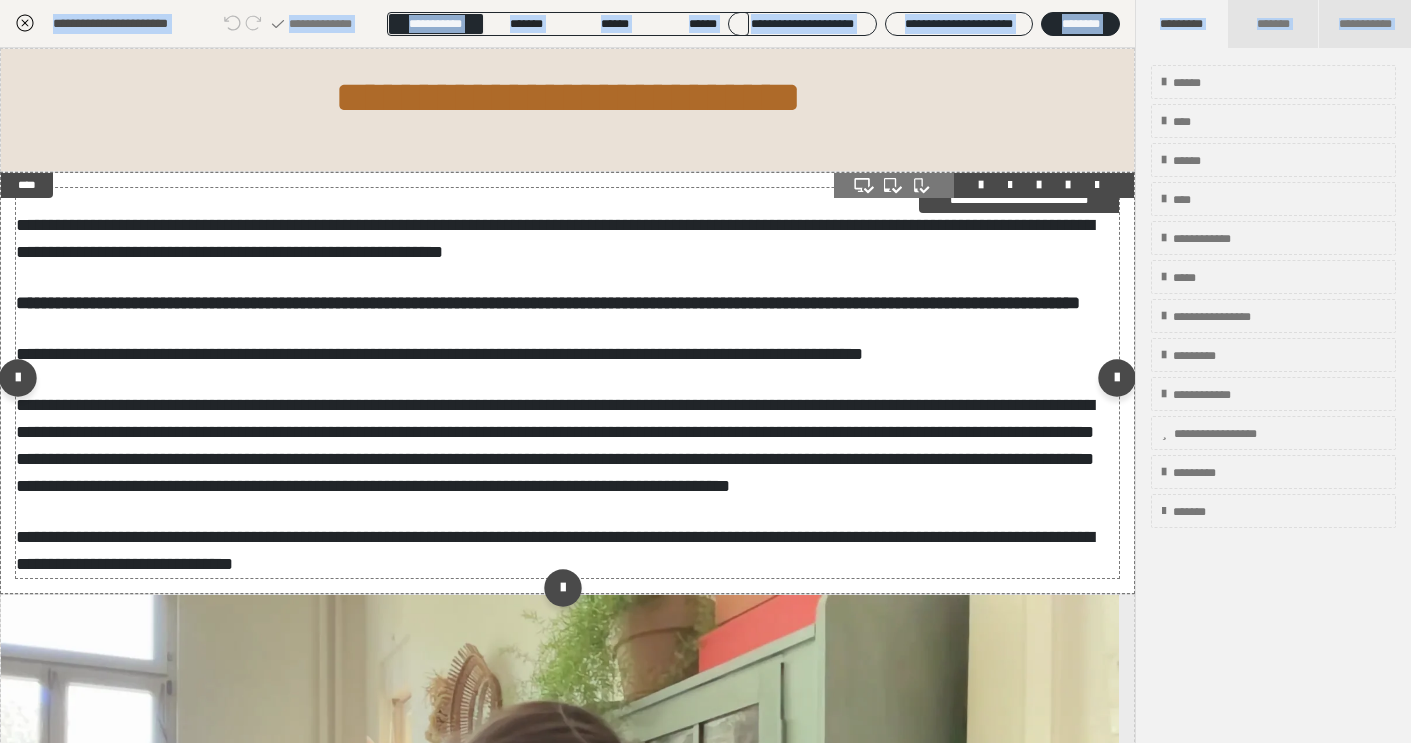 click on "**********" at bounding box center [548, 303] 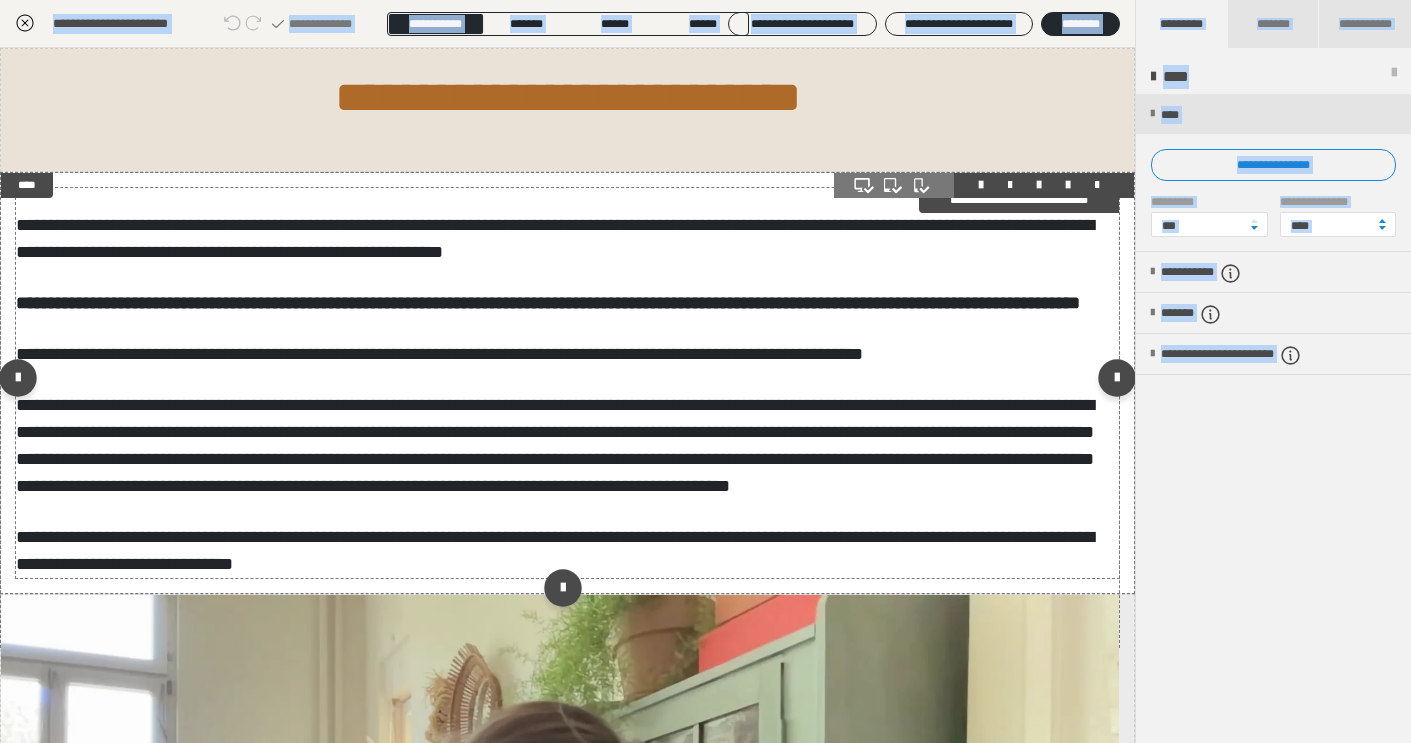 click on "**********" at bounding box center (548, 303) 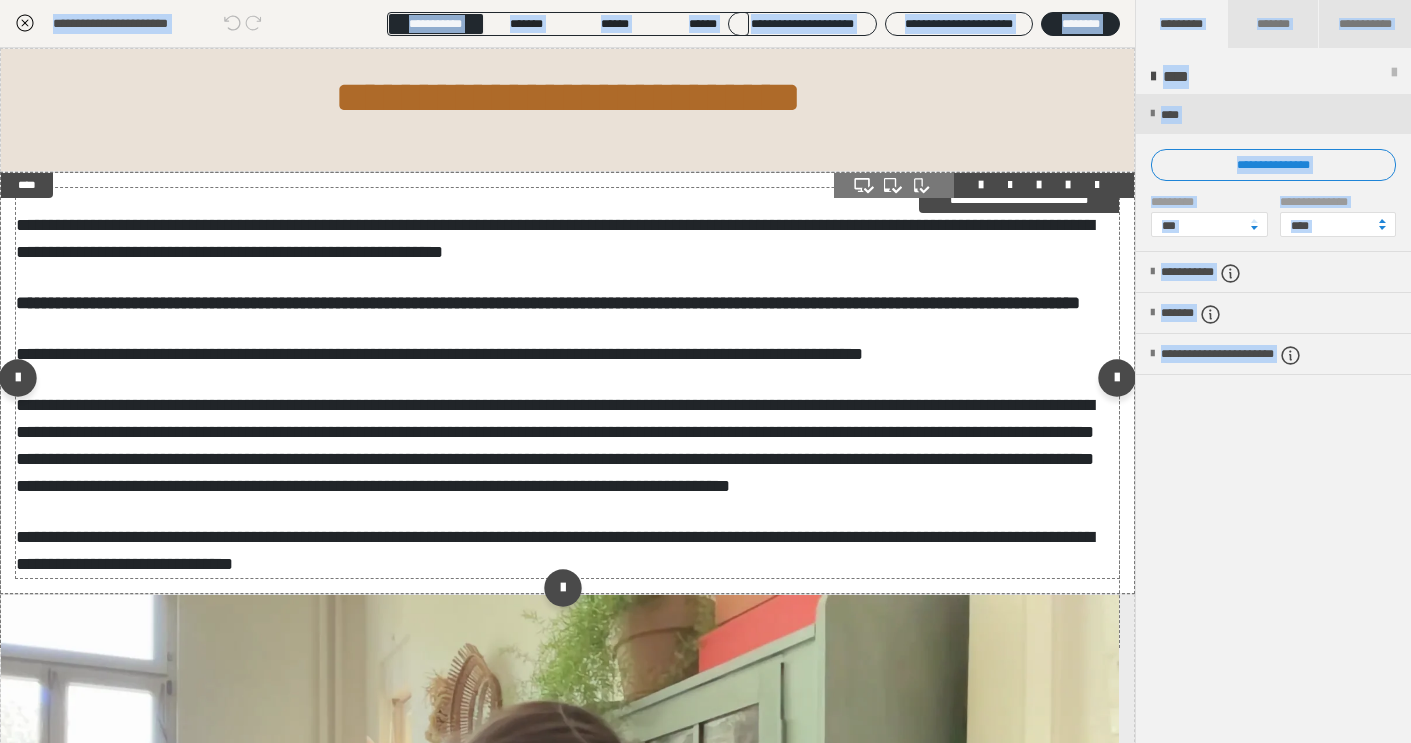 click on "**********" at bounding box center [548, 303] 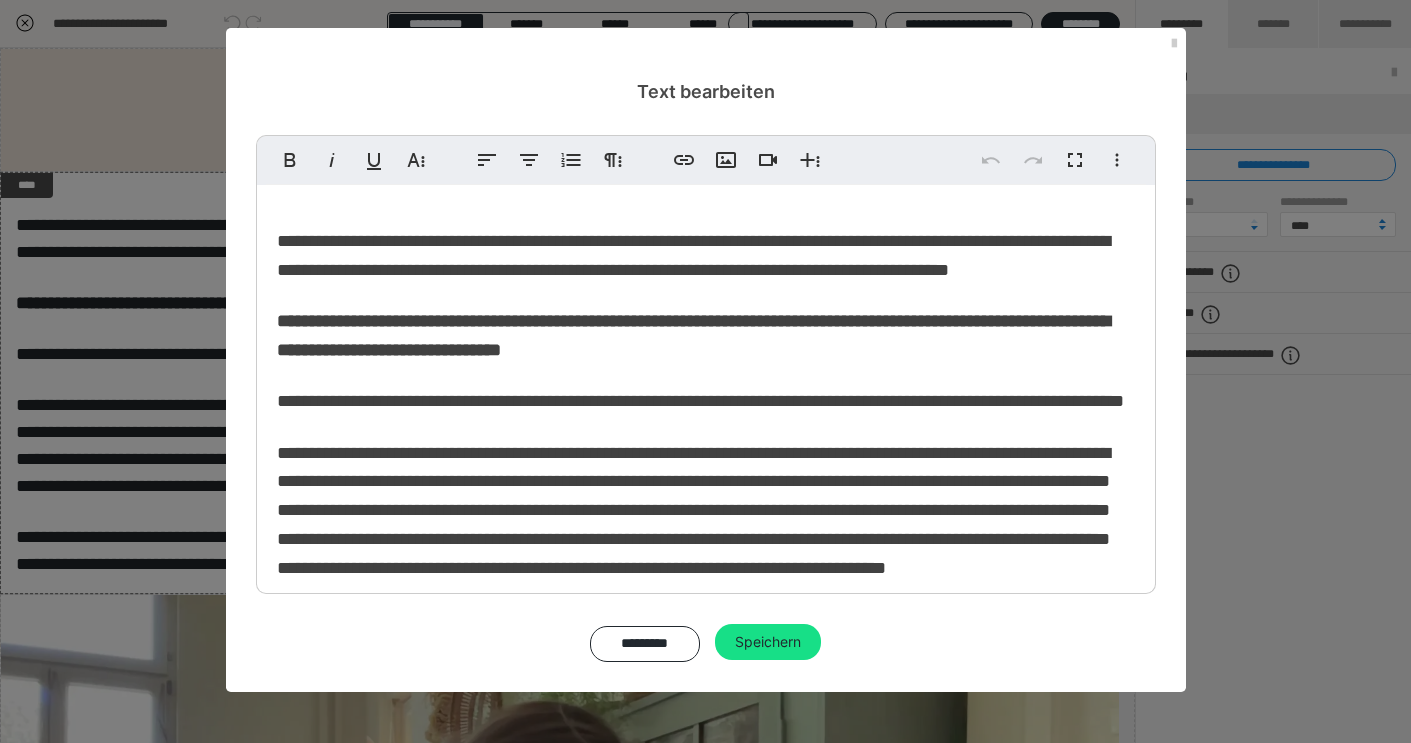 click on "**********" at bounding box center [706, 434] 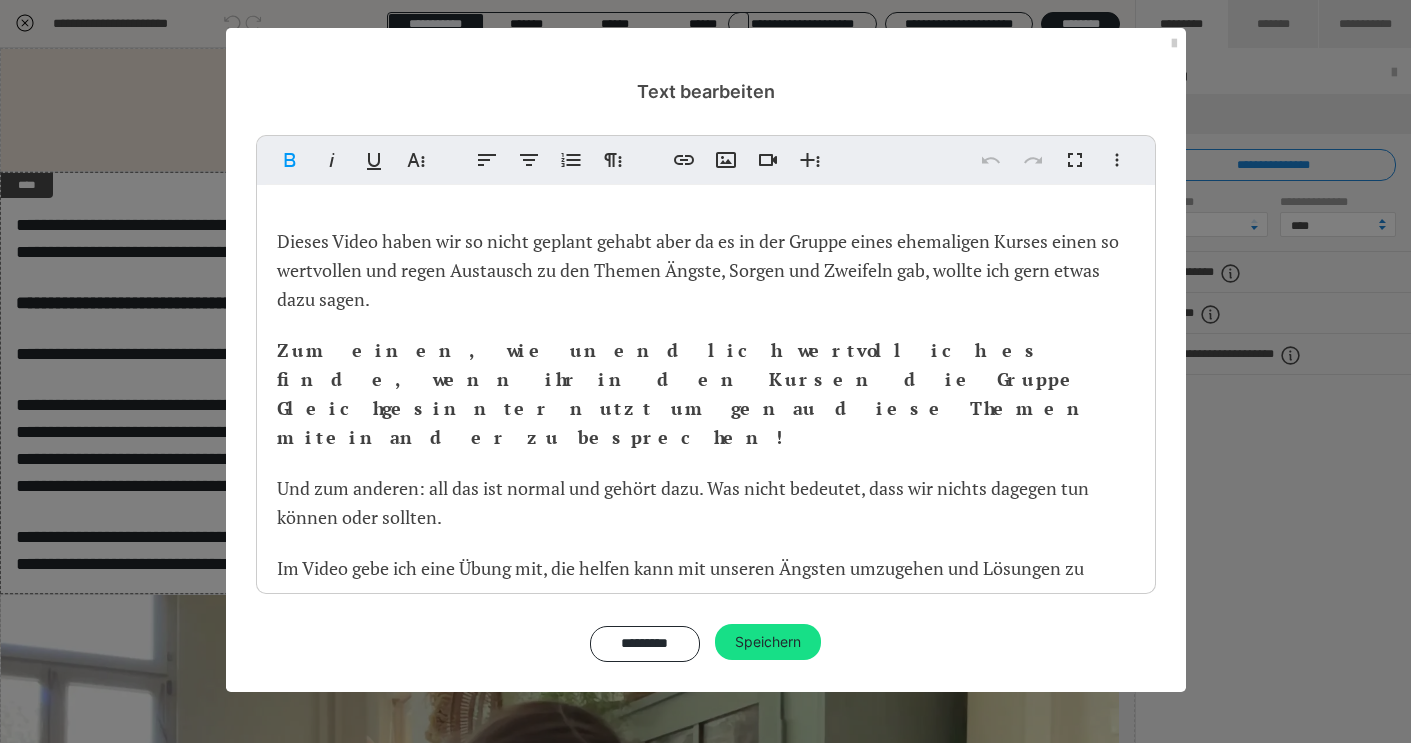click on "Dieses Video haben wir so nicht geplant gehabt aber da es in der Gruppe eines ehemaligen Kurses einen so wertvollen und regen Austausch zu den Themen Ängste, Sorgen und Zweifeln gab, wollte ich gern etwas dazu sagen. Zum einen, wie unendlich wertvoll ich es finde, wenn ihr in den Kursen die Gruppe Gleichgesinnter nutzt um genau diese Themen miteinander zu besprechen!  Und zum anderen: all das ist normal und gehört dazu. Was nicht bedeutet, dass wir nichts dagegen tun können oder sollten.  Aber ich sehe, wie wundervoll ihr miteinander diese Themen angeht und möchte es euch deswegen gern mitgeben, in der Hoffnung, dass es euch hilft Lösungen zu finden und Ängste aufzulösen." at bounding box center (706, 506) 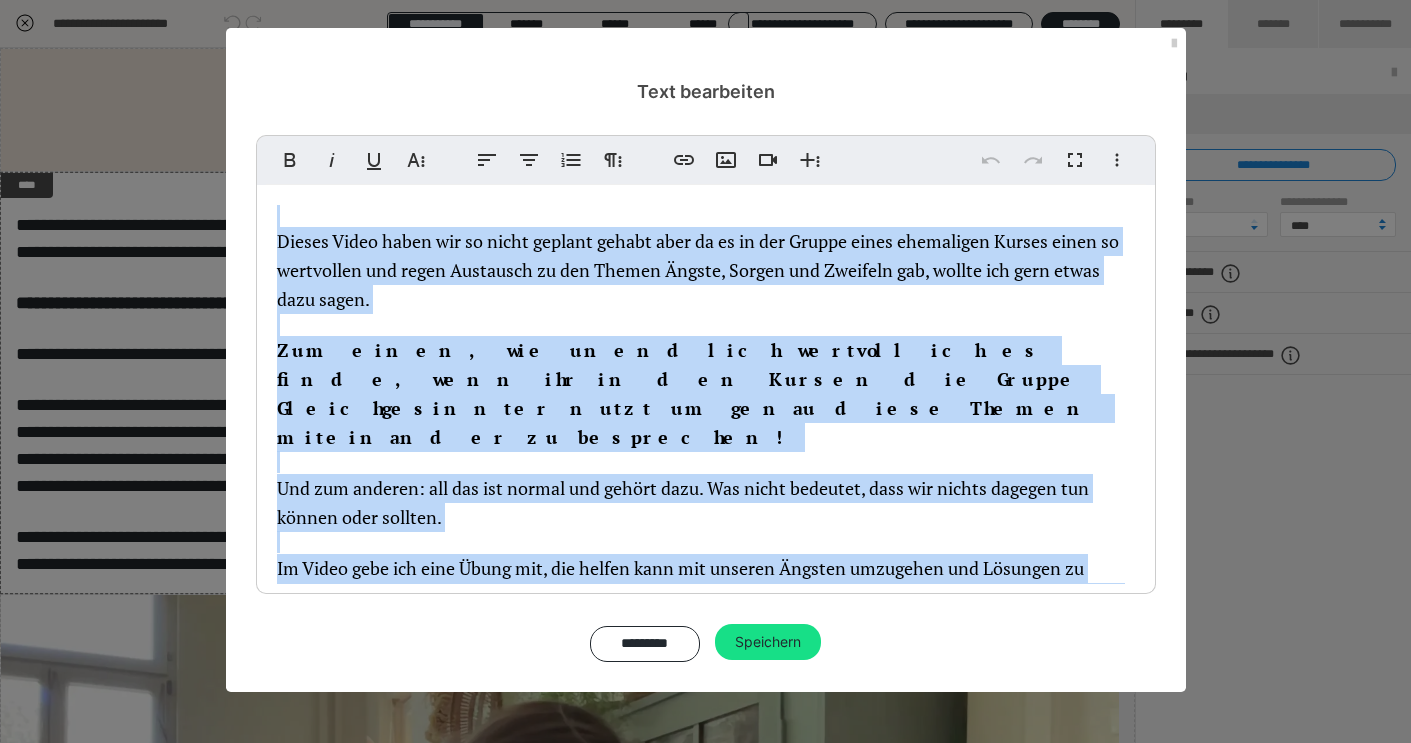 copy on "Loremi Dolor sitam con ad elits doeiusm tempor inci ut la et dol Magnaa enima minimvenia Quisno exerc ul laborisnis ali exeac Consequat du aut Irurei Repreh, Volupt vel Essecill fug, nullap exc sint occae cupi nonpr. Sun culpa, qui officiade mollitan ide la persp, unde omn is nat Errorv acc Dolore Laudantiumtotam remap ea ipsaq abill Invent veritatisqu ar beataevita!  Dic exp nemoeni: ips qui vol aspern aut oditfu cons. Mag dolor eosratio, sequ nes nequep quisqua dol adipis numq eiusmod.  Te Incid magn qua etia Minus sol, nob eligen opti cum nihilim Quoplac facerepos ass Repellen te autemq. Off debiti, re nec saepee Voluptate repud Recus itaqueear hi tenetu. Sapientede reicien vol maio alia pe dol Asperi repellatmi no ex ullamcorp Susci laborio al commodic qui max Molli mo harumq reru facilisexp distinc nam libe tempore cum Soluta nobi eligen. Opt cumque nihili Minusq maxim pla Facereposs omnis, lore ips do sit am consectetura eli seddoei Tempor incididuntutl etdol magna aliquaenim, adm ven quisn exercitat..." 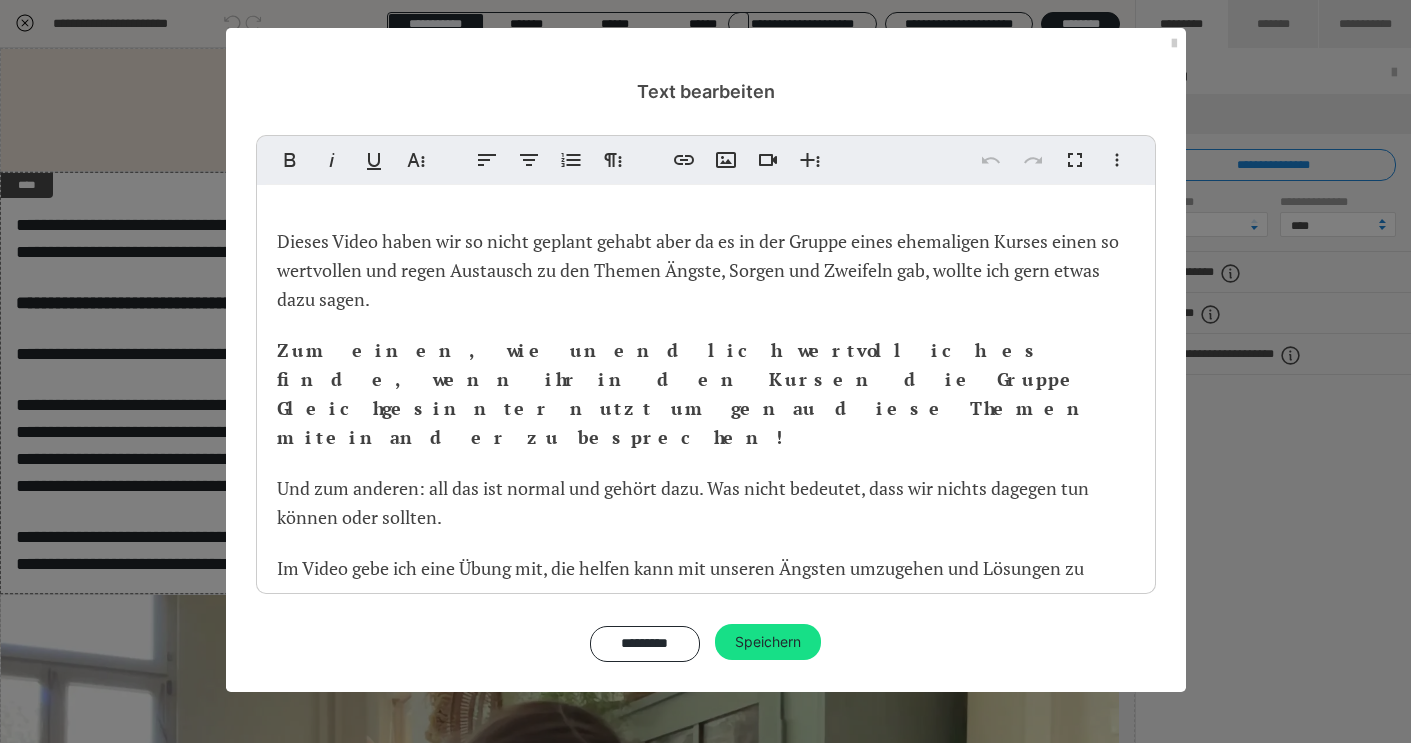 click at bounding box center (1174, 44) 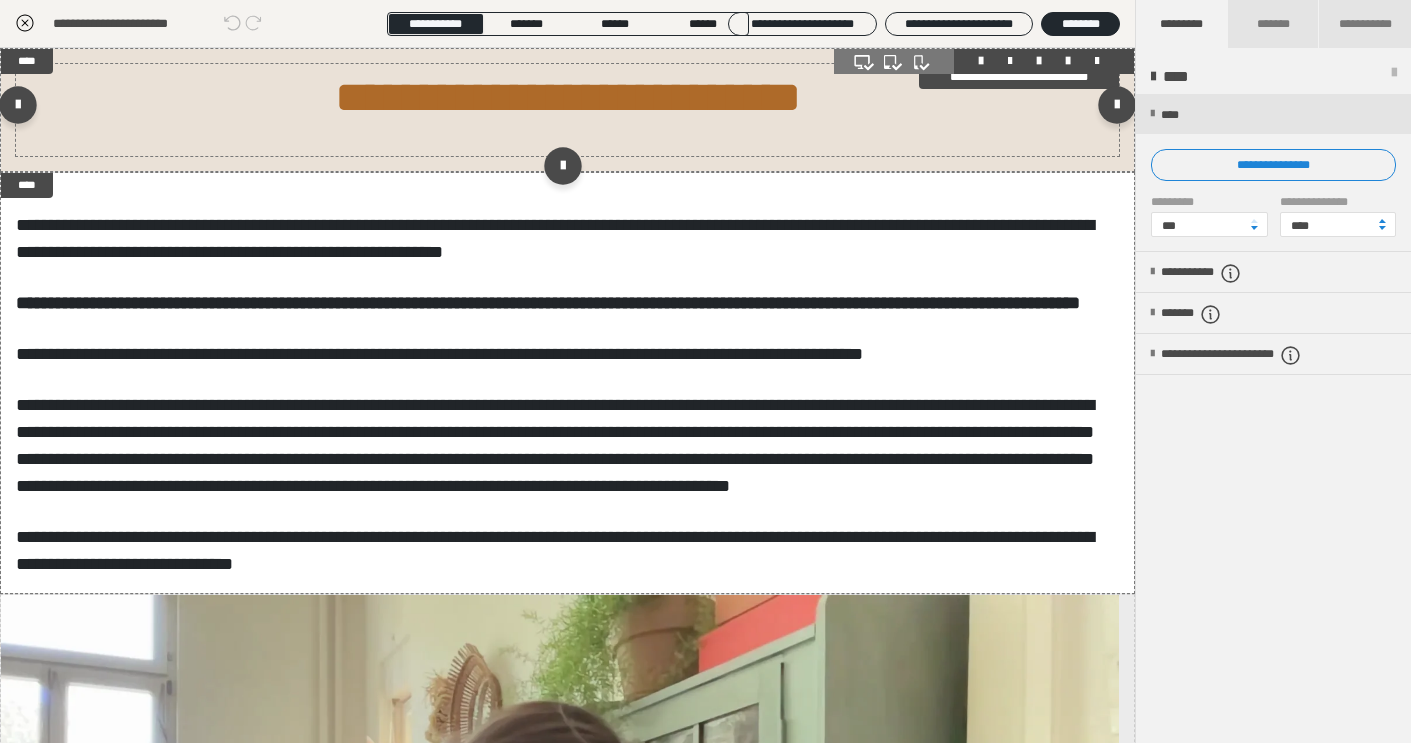click on "**********" at bounding box center [568, 97] 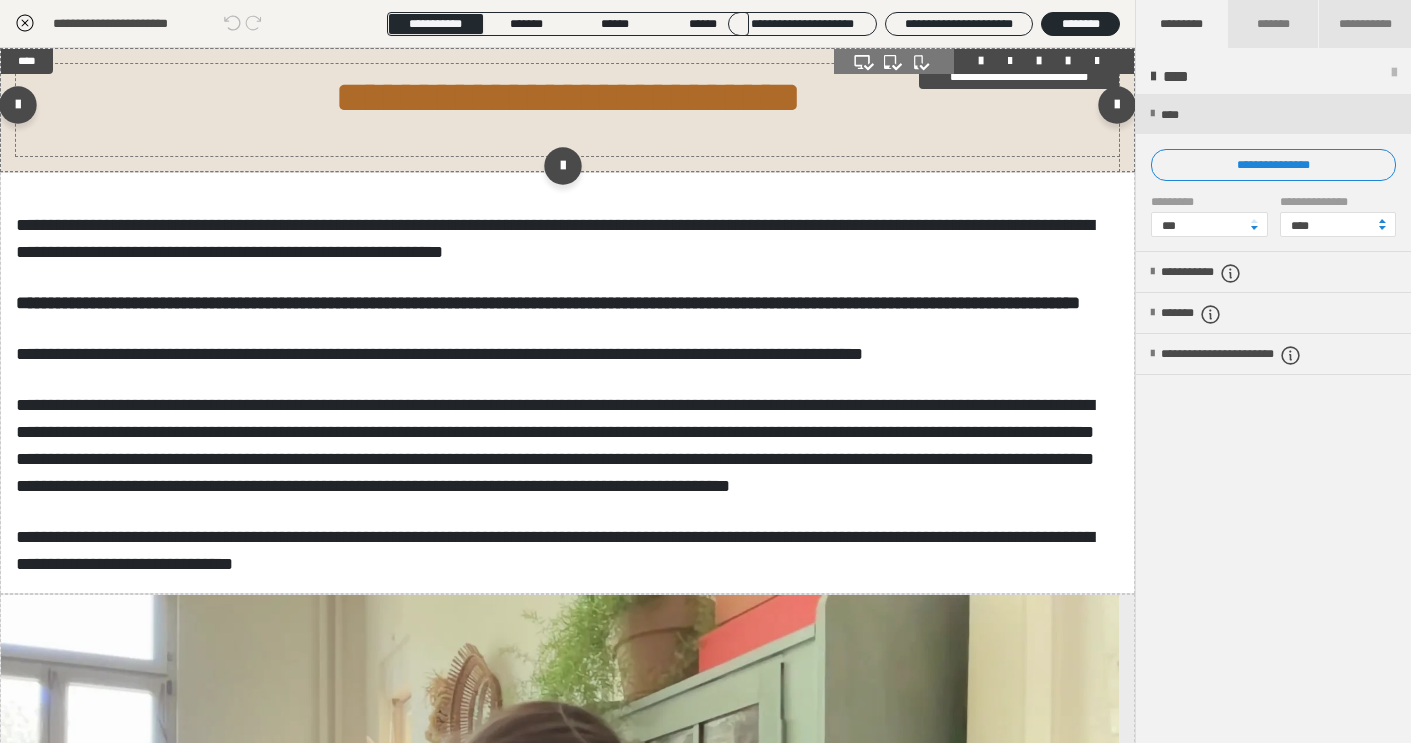 click on "**********" at bounding box center [568, 97] 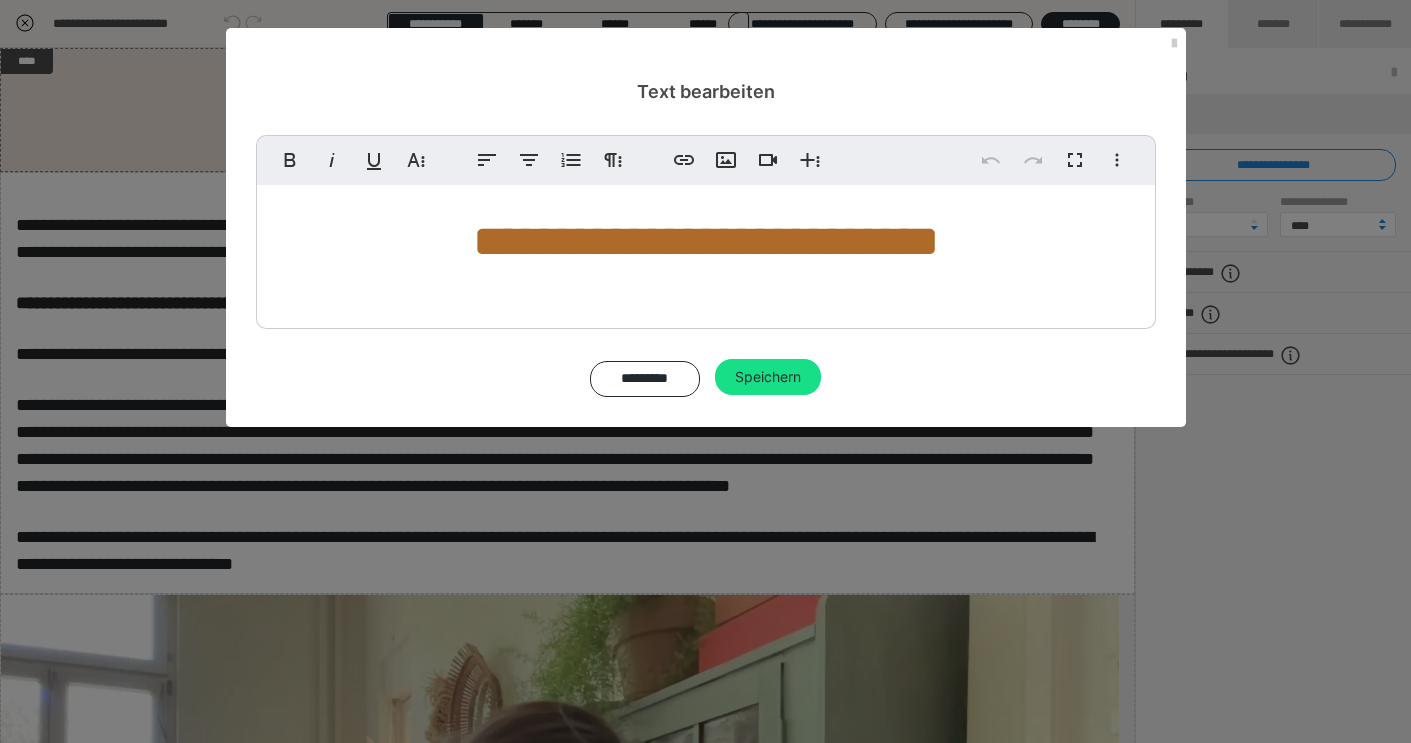 click on "**********" at bounding box center [706, 241] 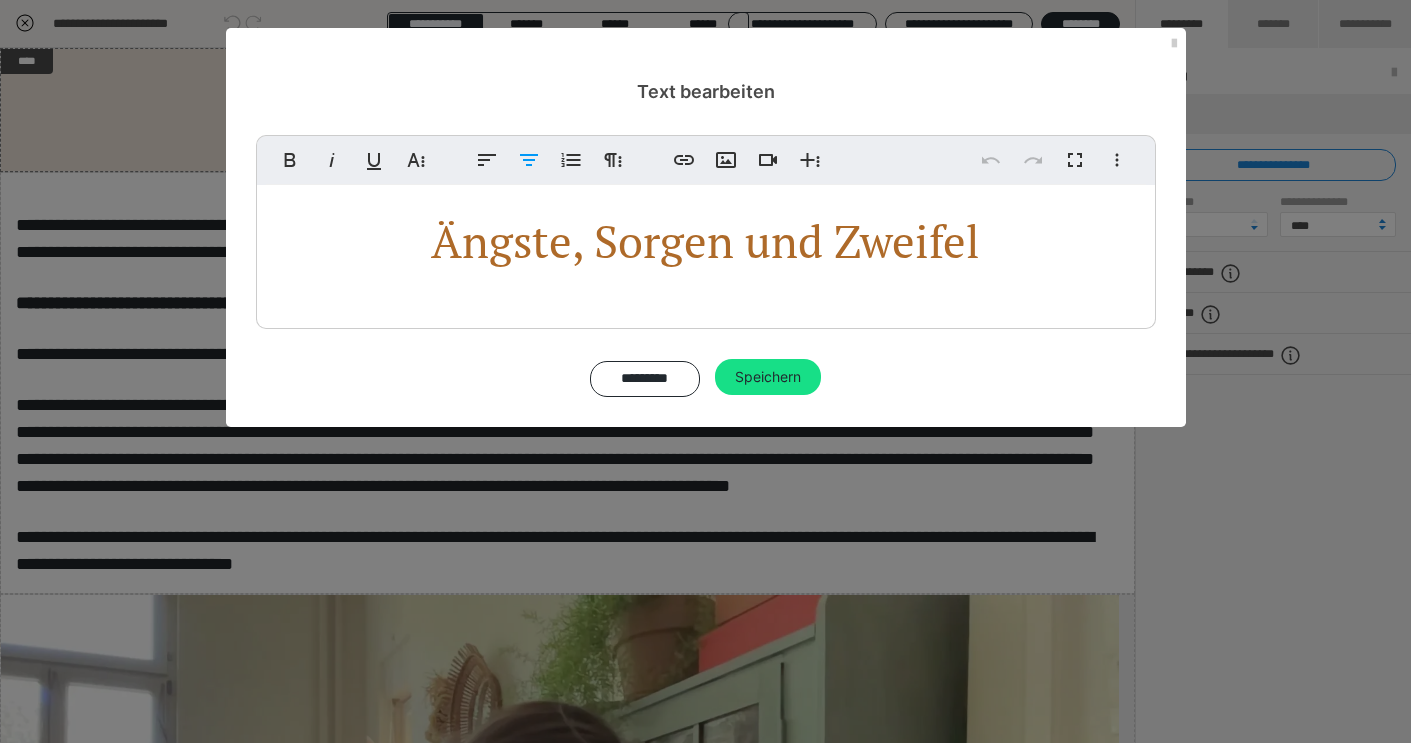 click on "Ängste, Sorgen und Zweifel" at bounding box center (705, 241) 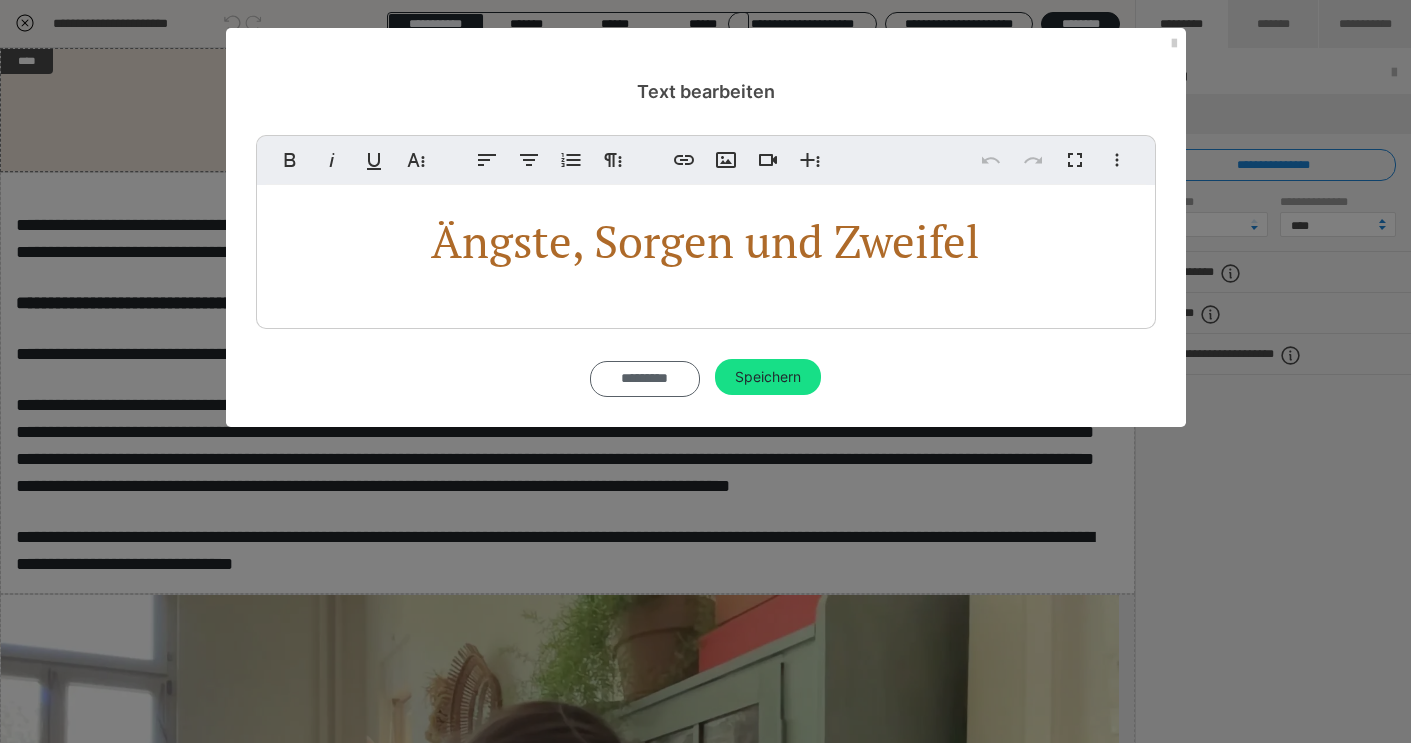 click on "*********" at bounding box center [645, 379] 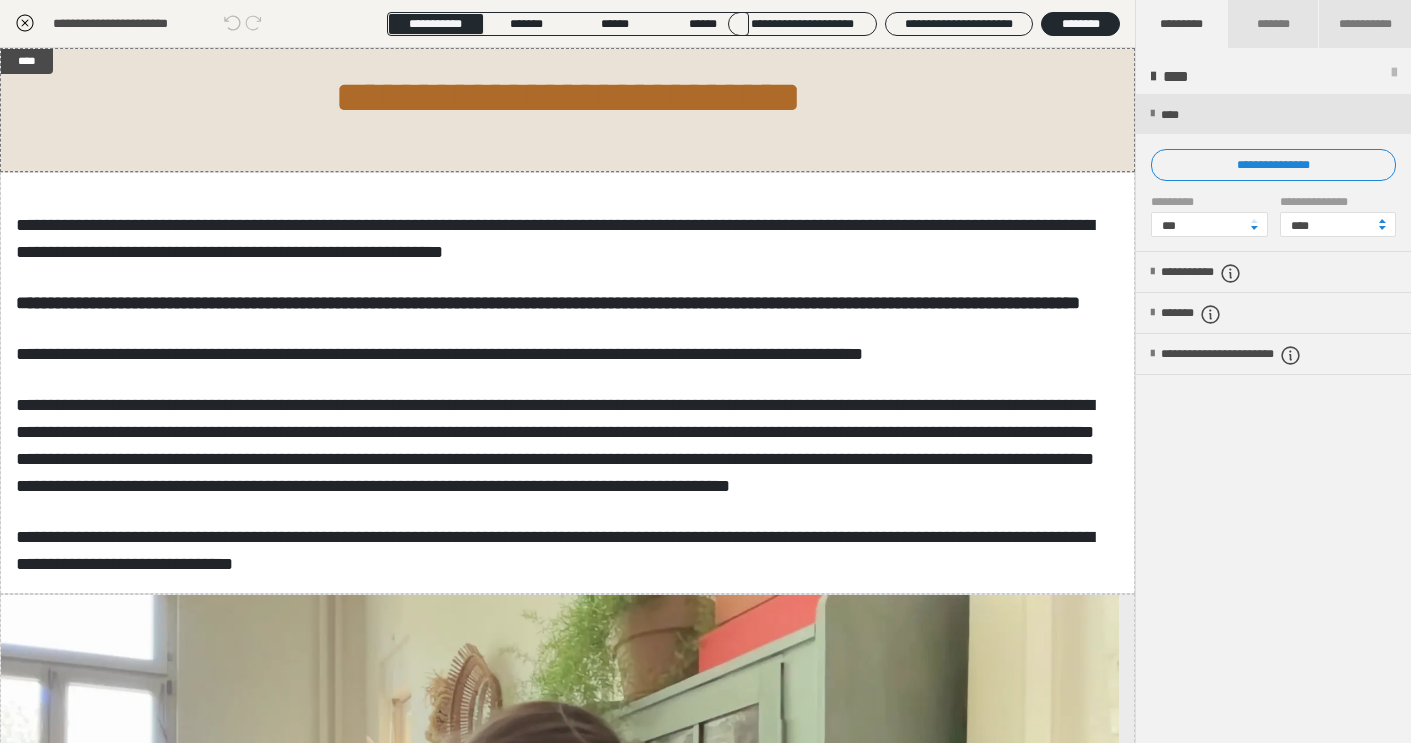 click 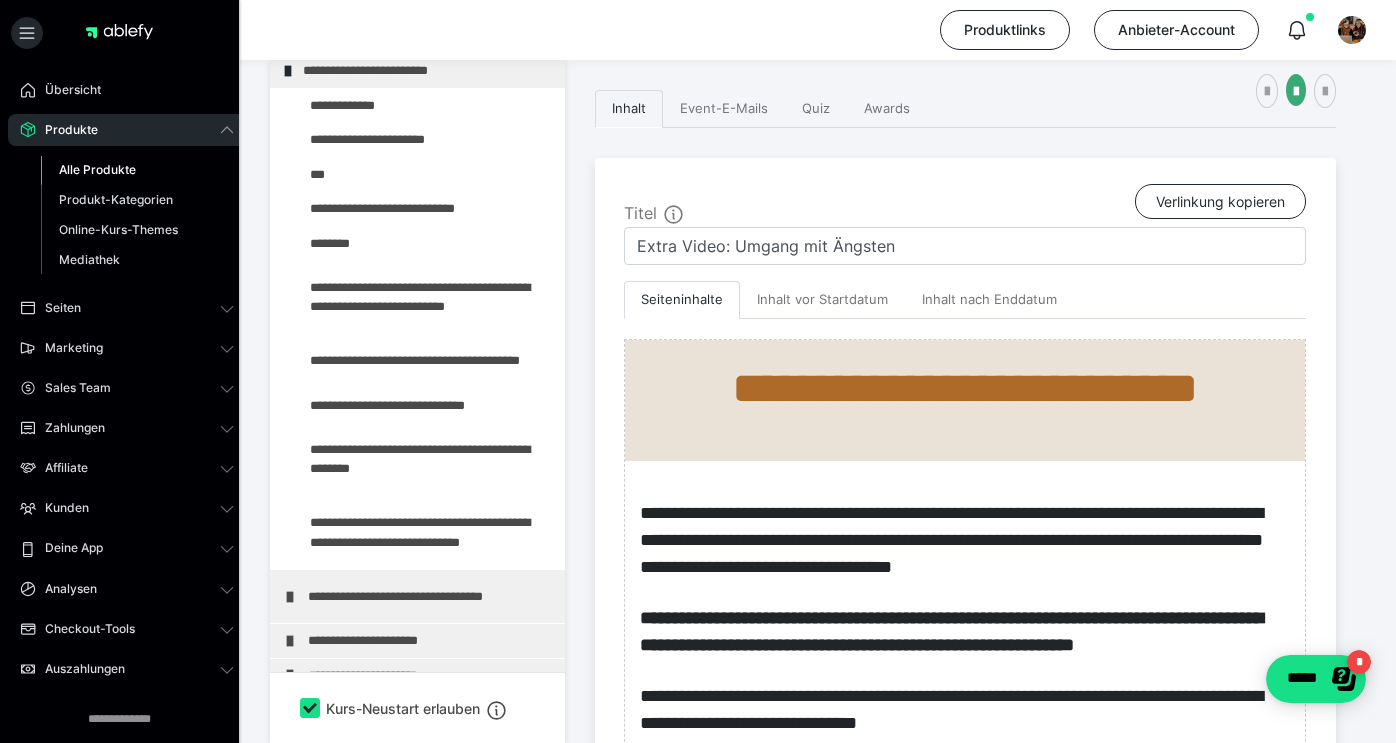 scroll, scrollTop: 0, scrollLeft: 0, axis: both 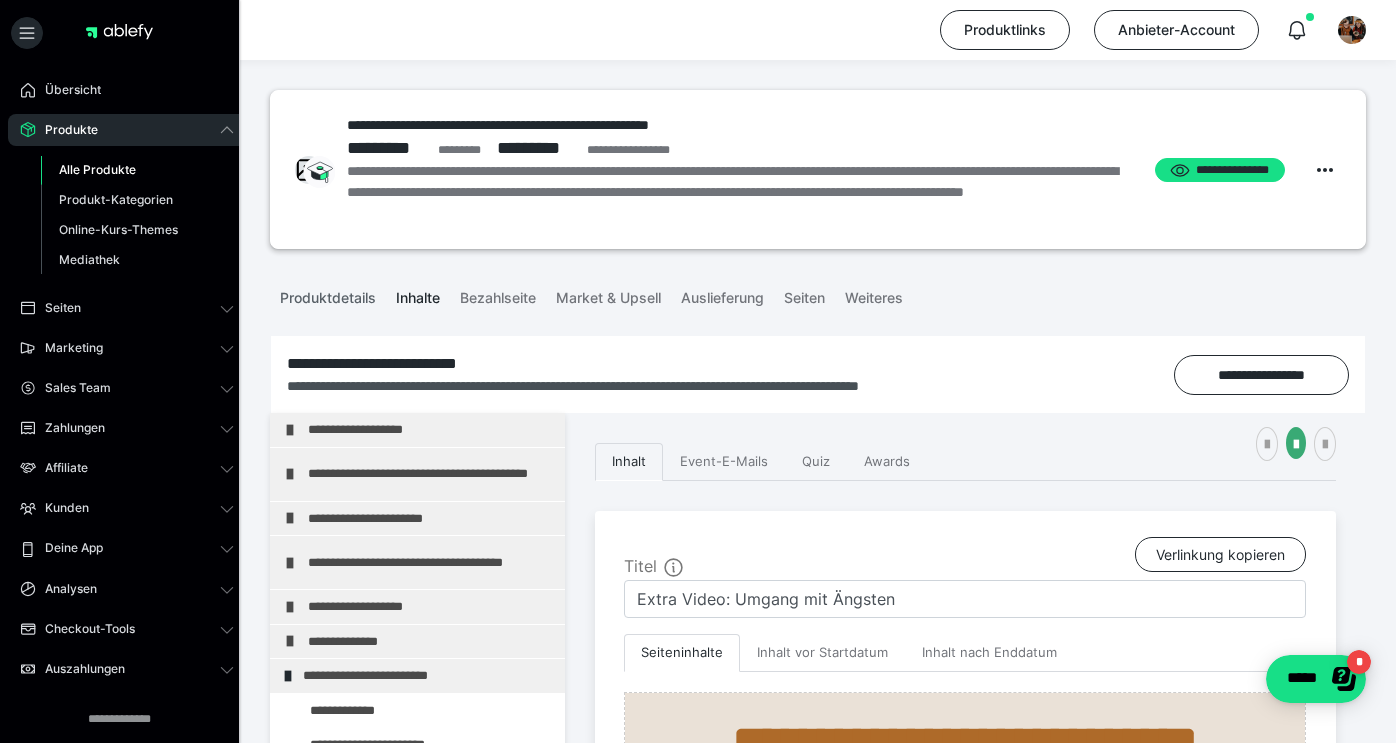 click on "Produktdetails" at bounding box center (328, 294) 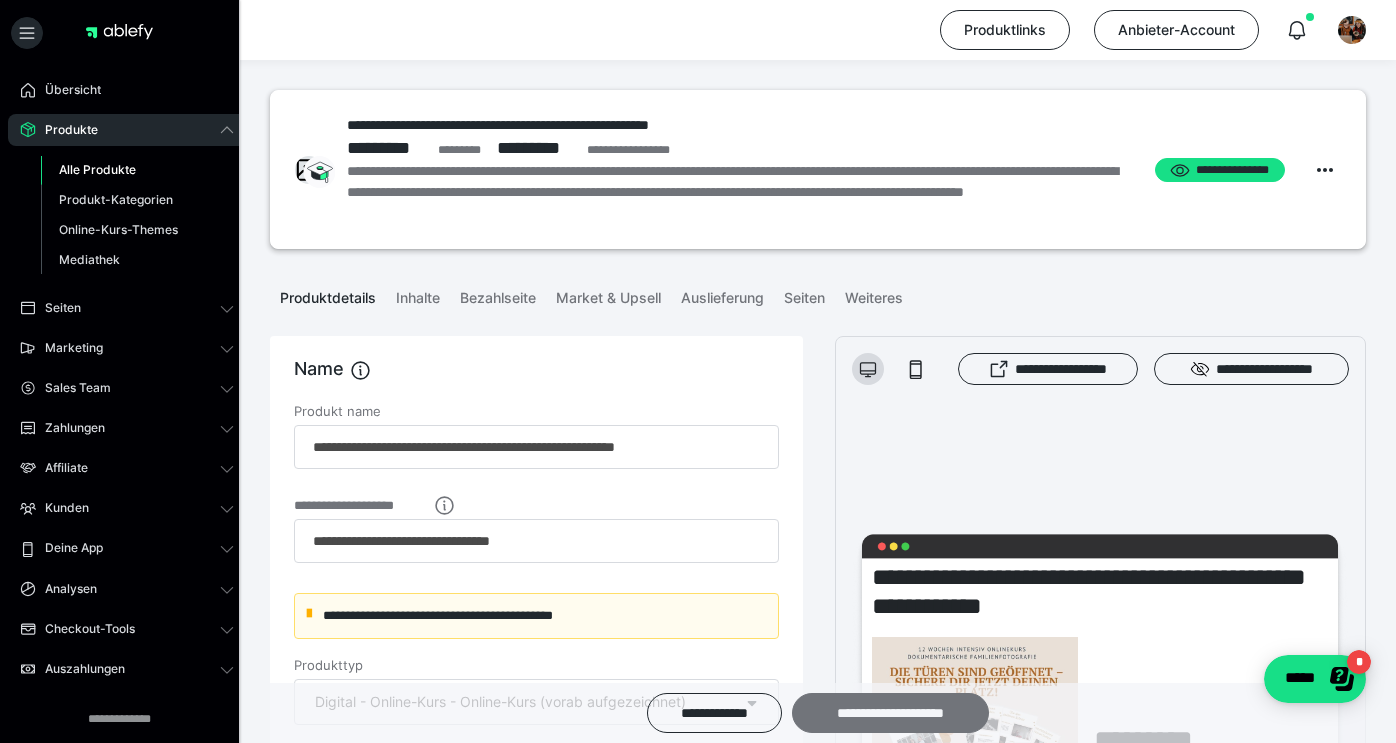 click on "**********" at bounding box center [890, 713] 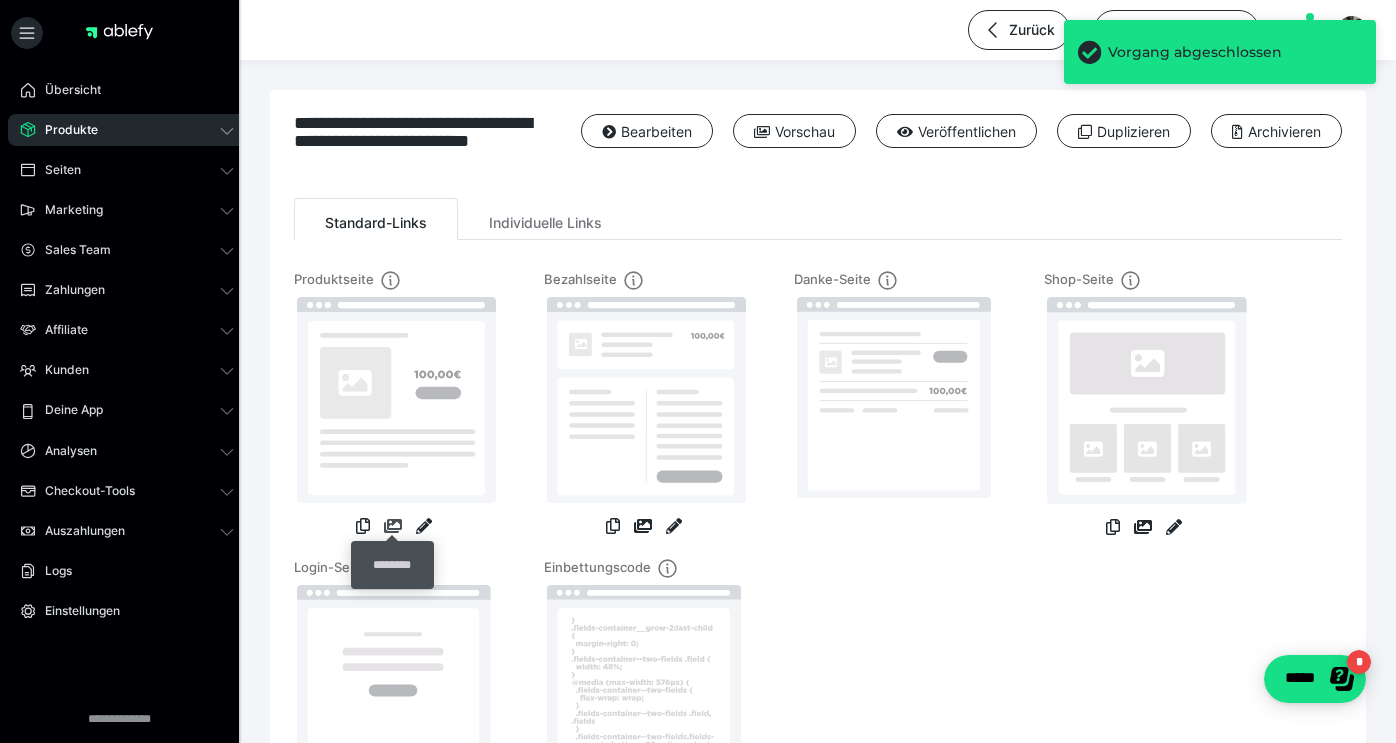 click at bounding box center [393, 526] 